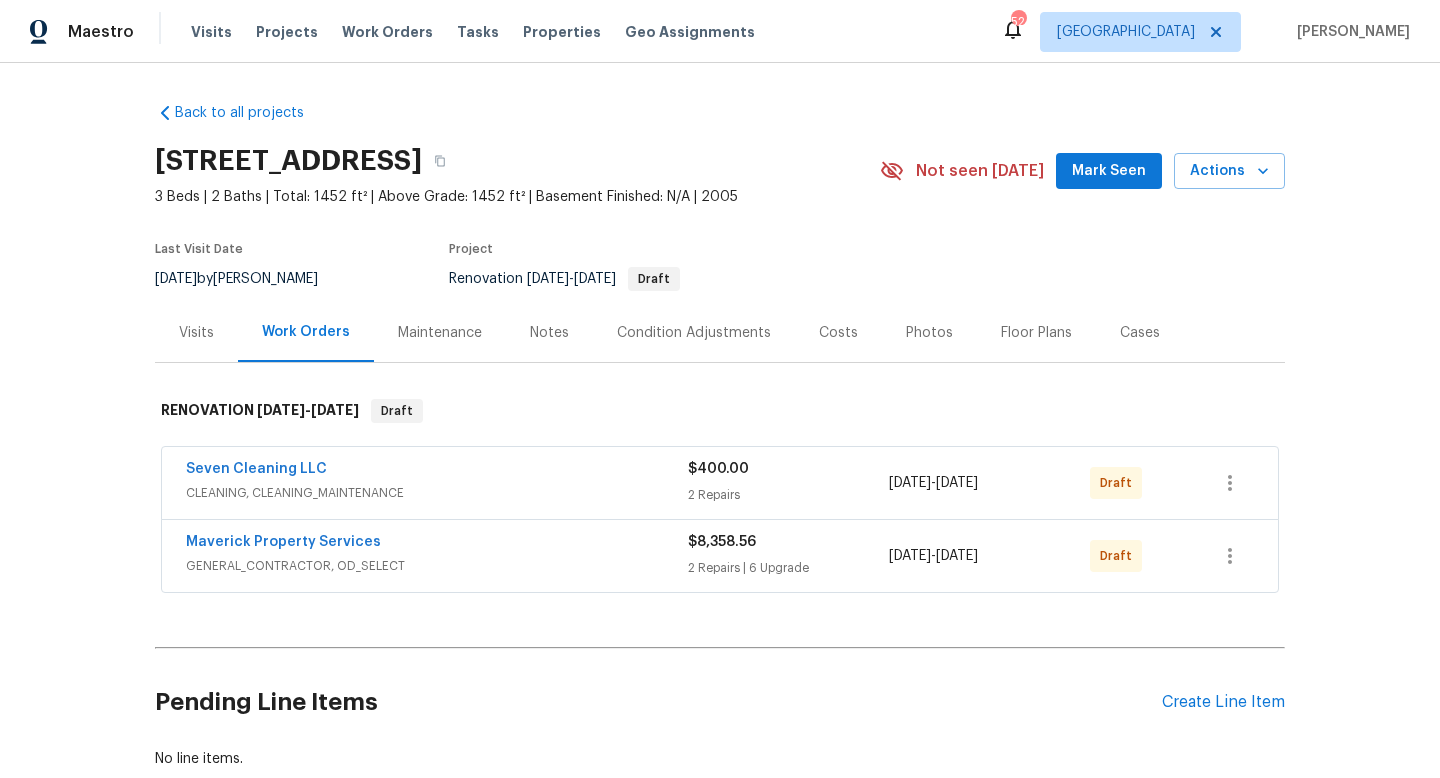 scroll, scrollTop: 0, scrollLeft: 0, axis: both 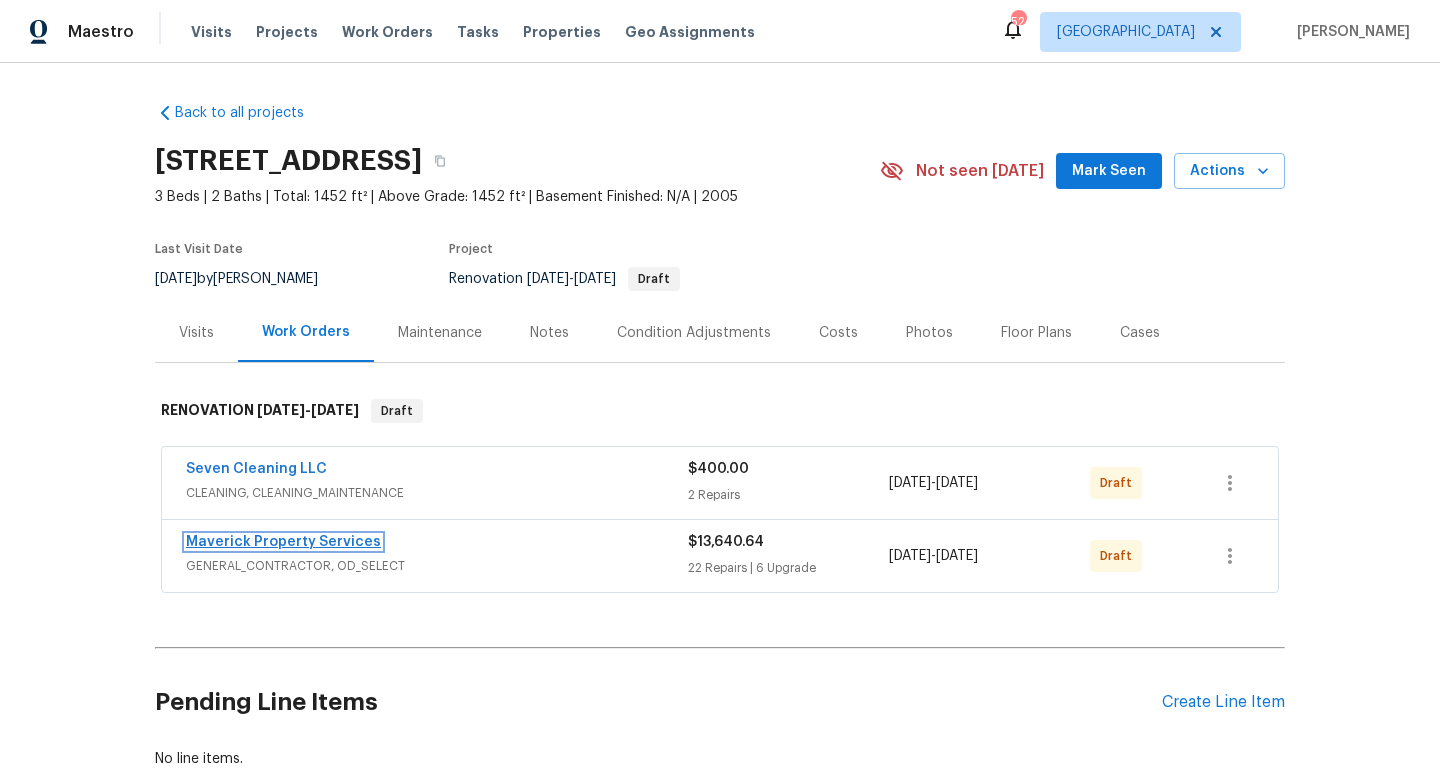 click on "Maverick Property Services" at bounding box center (283, 542) 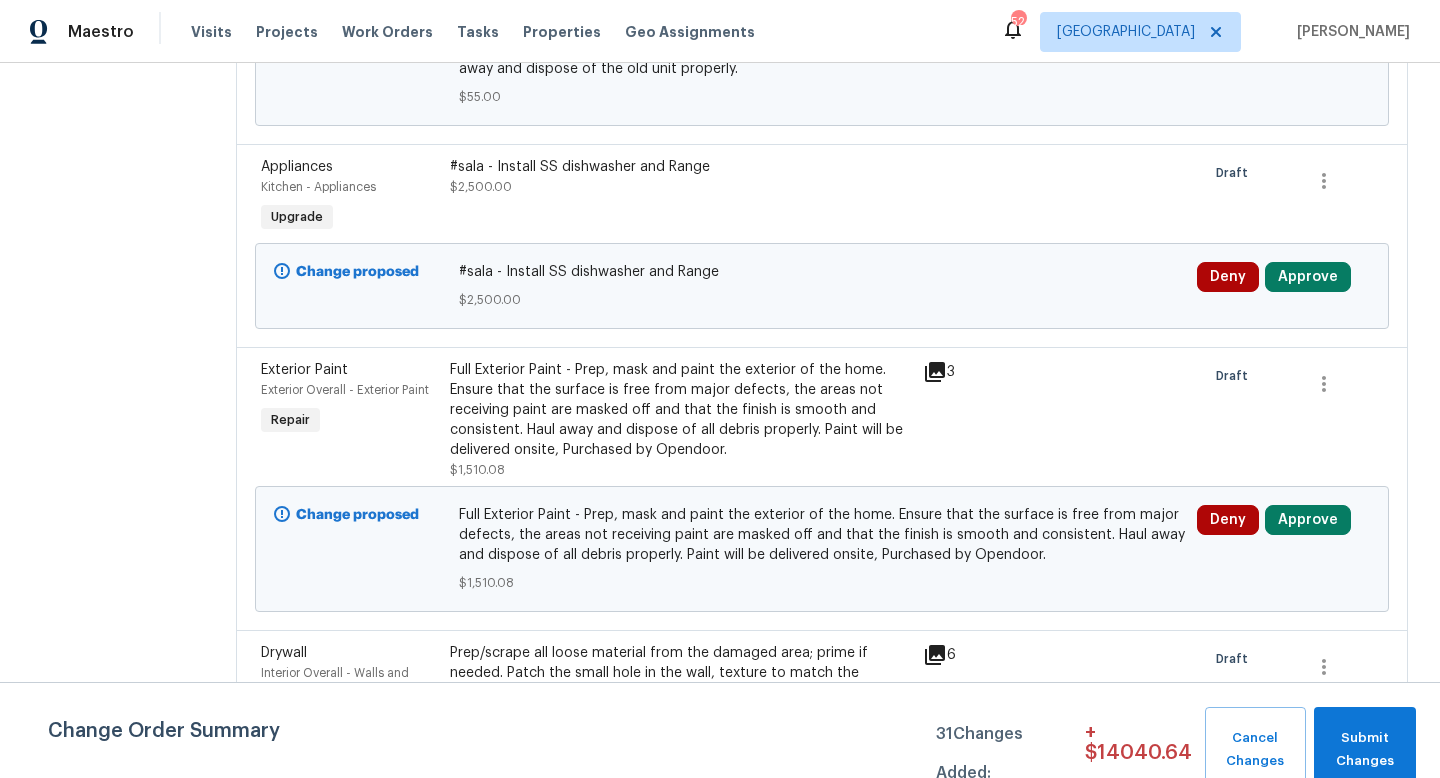 scroll, scrollTop: 6612, scrollLeft: 0, axis: vertical 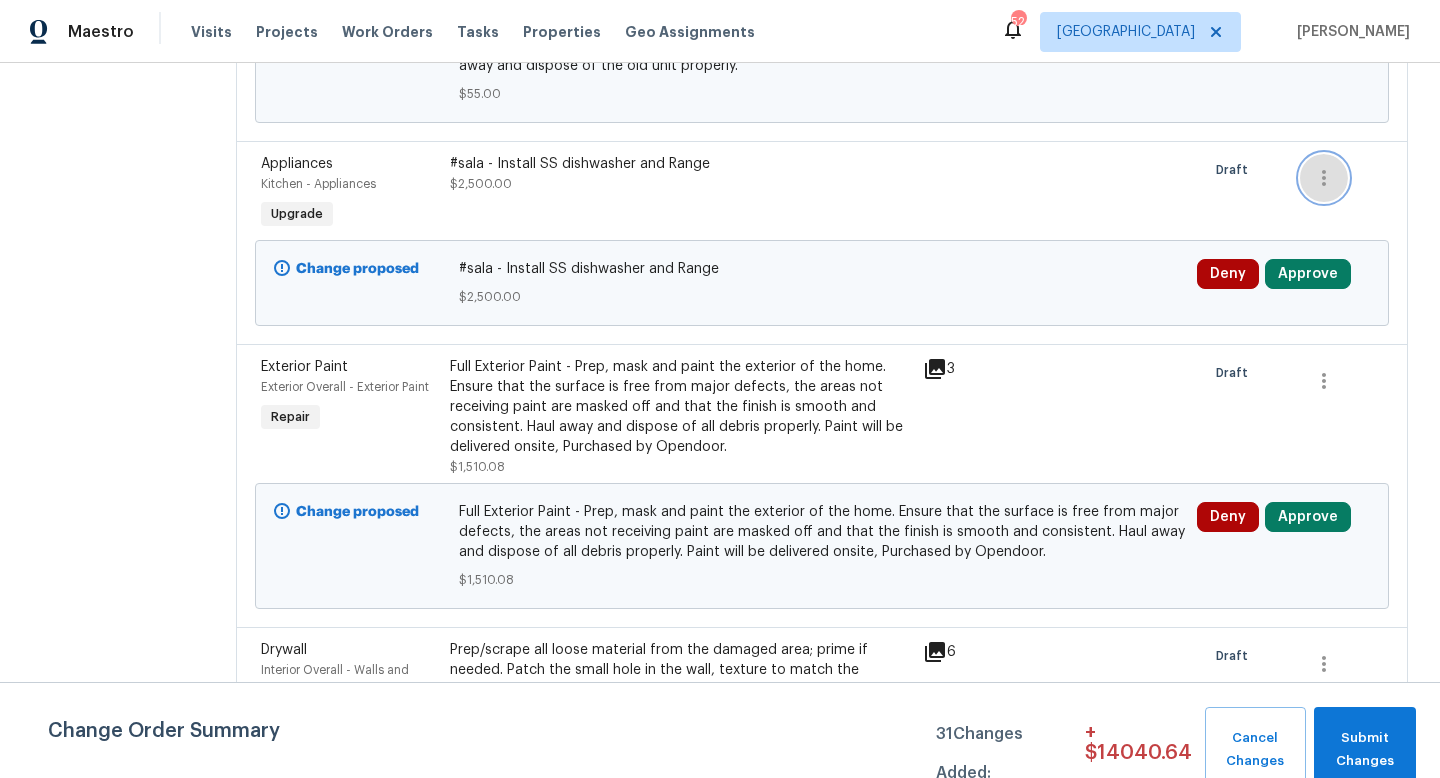 click 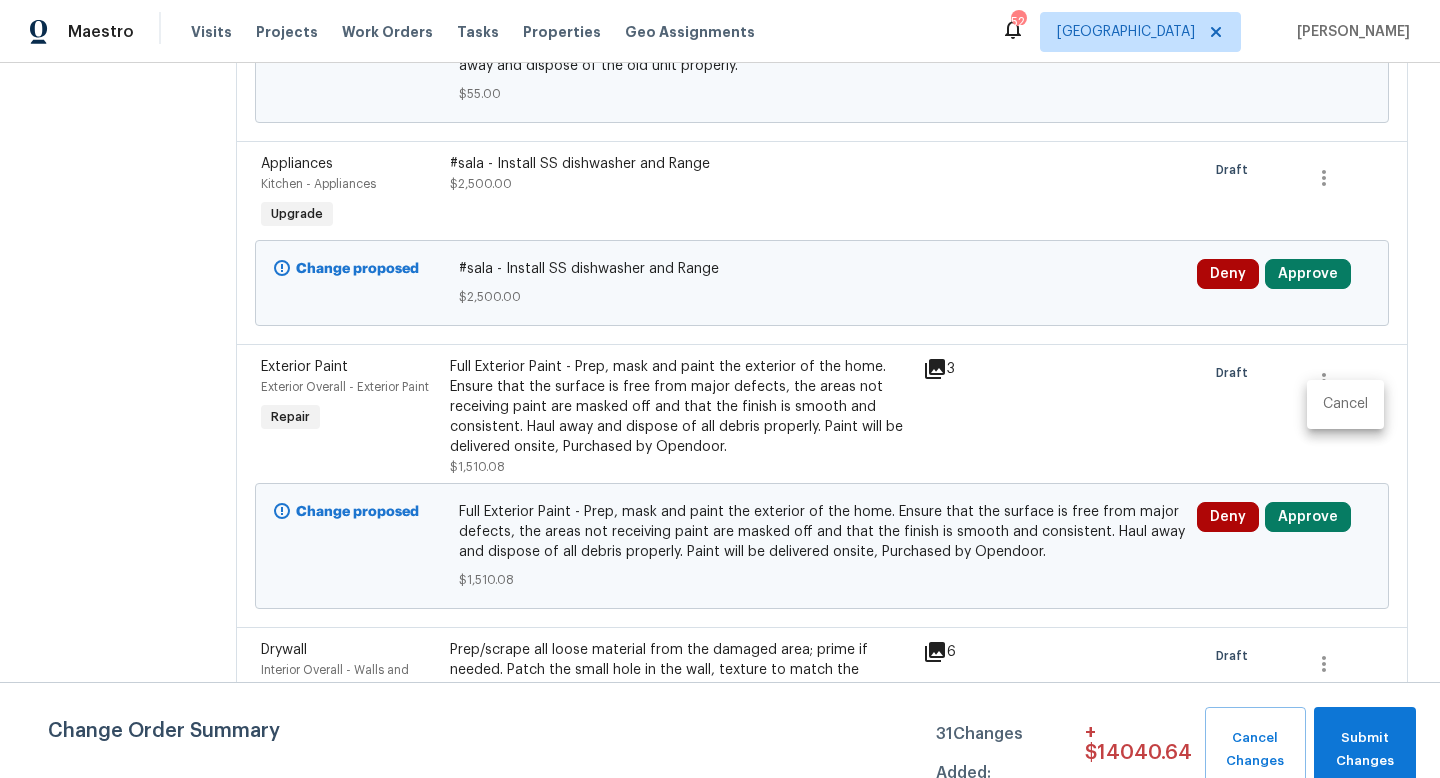 click on "Cancel" at bounding box center [1345, 404] 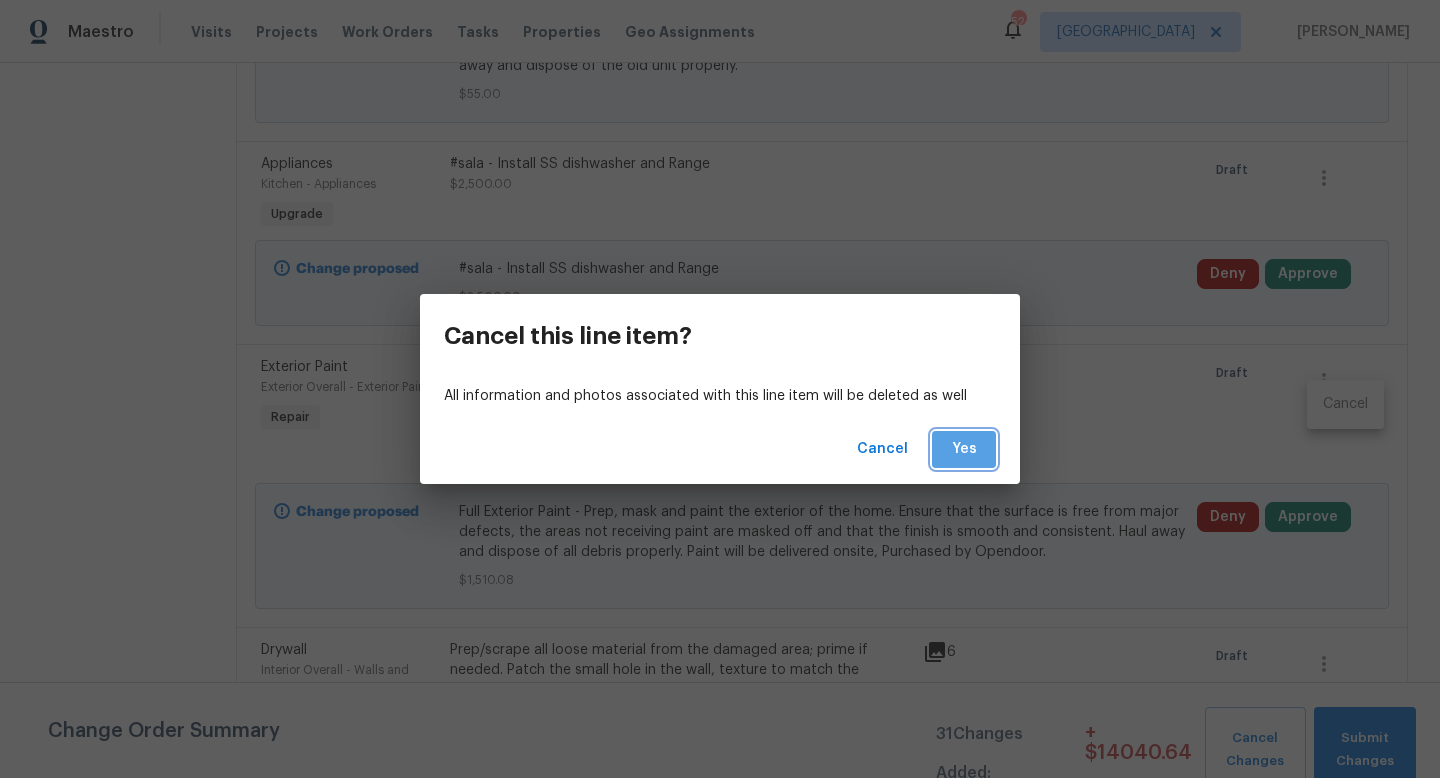 click on "Yes" at bounding box center [964, 449] 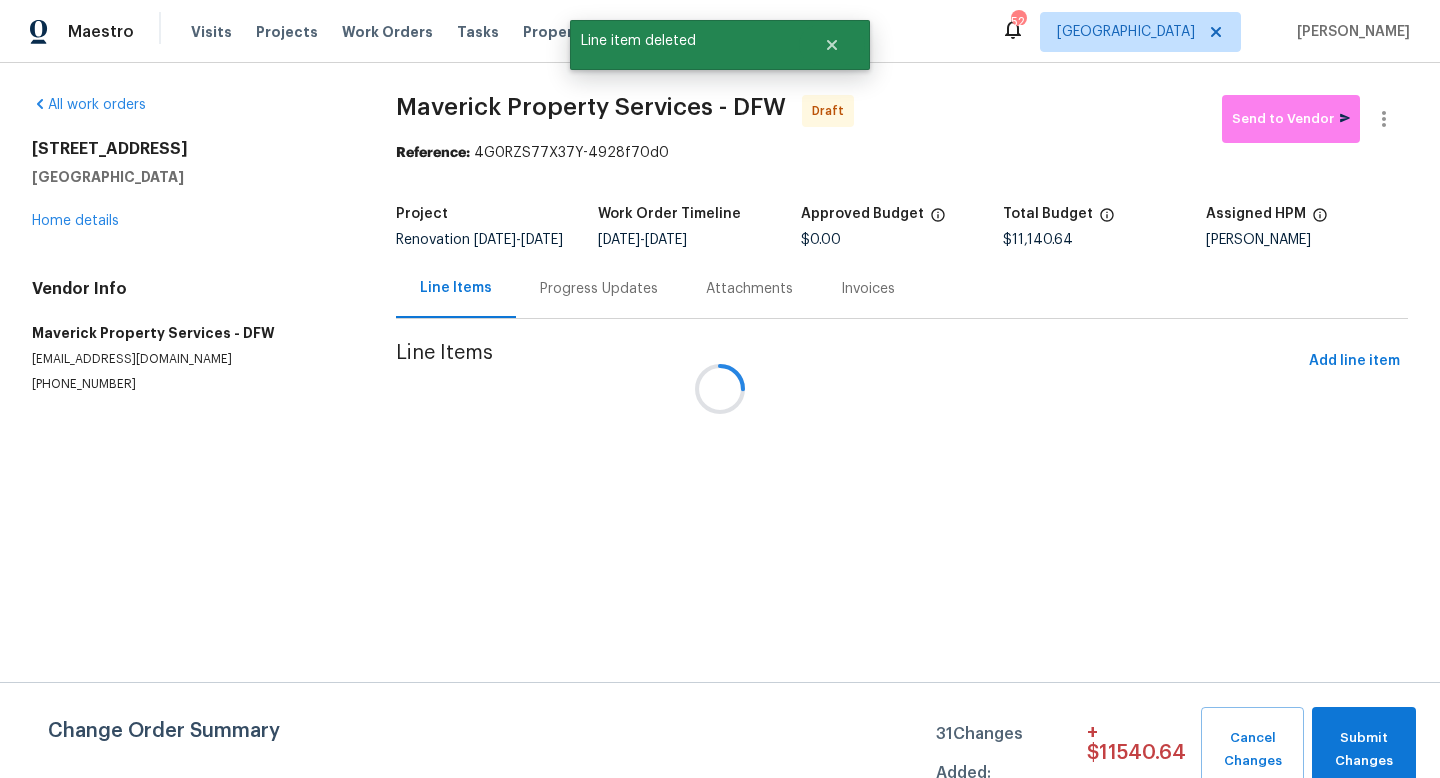 scroll, scrollTop: 0, scrollLeft: 0, axis: both 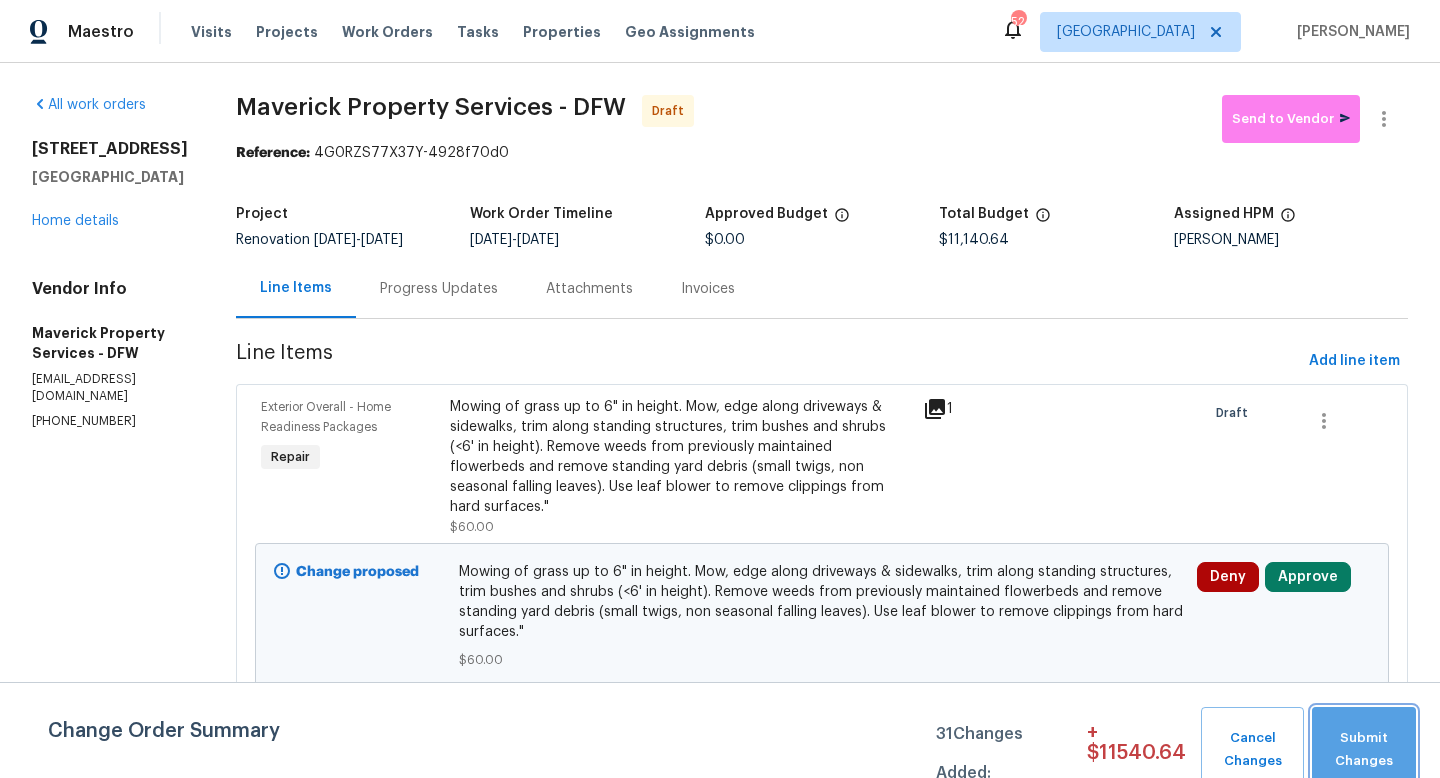 click on "Submit Changes" at bounding box center (1364, 750) 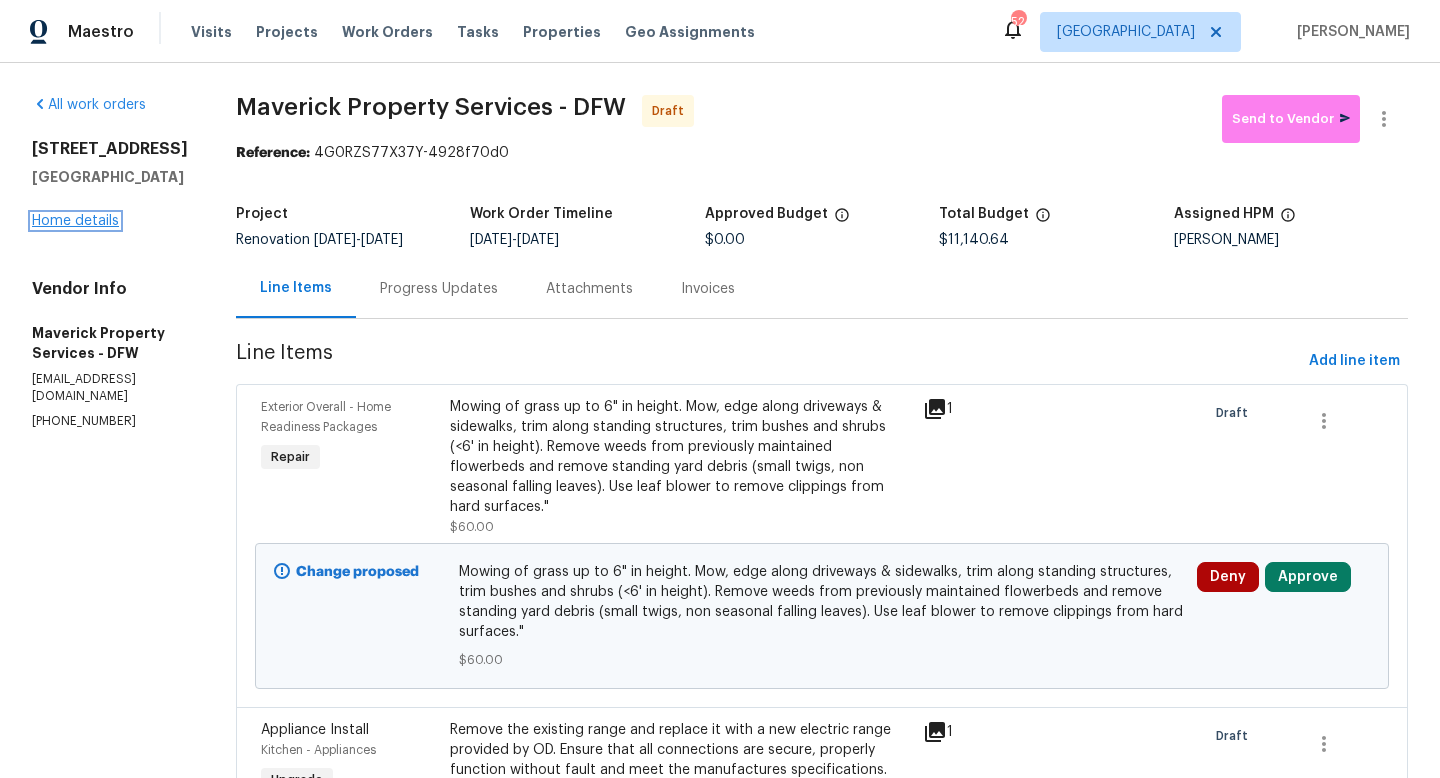 click on "Home details" at bounding box center [75, 221] 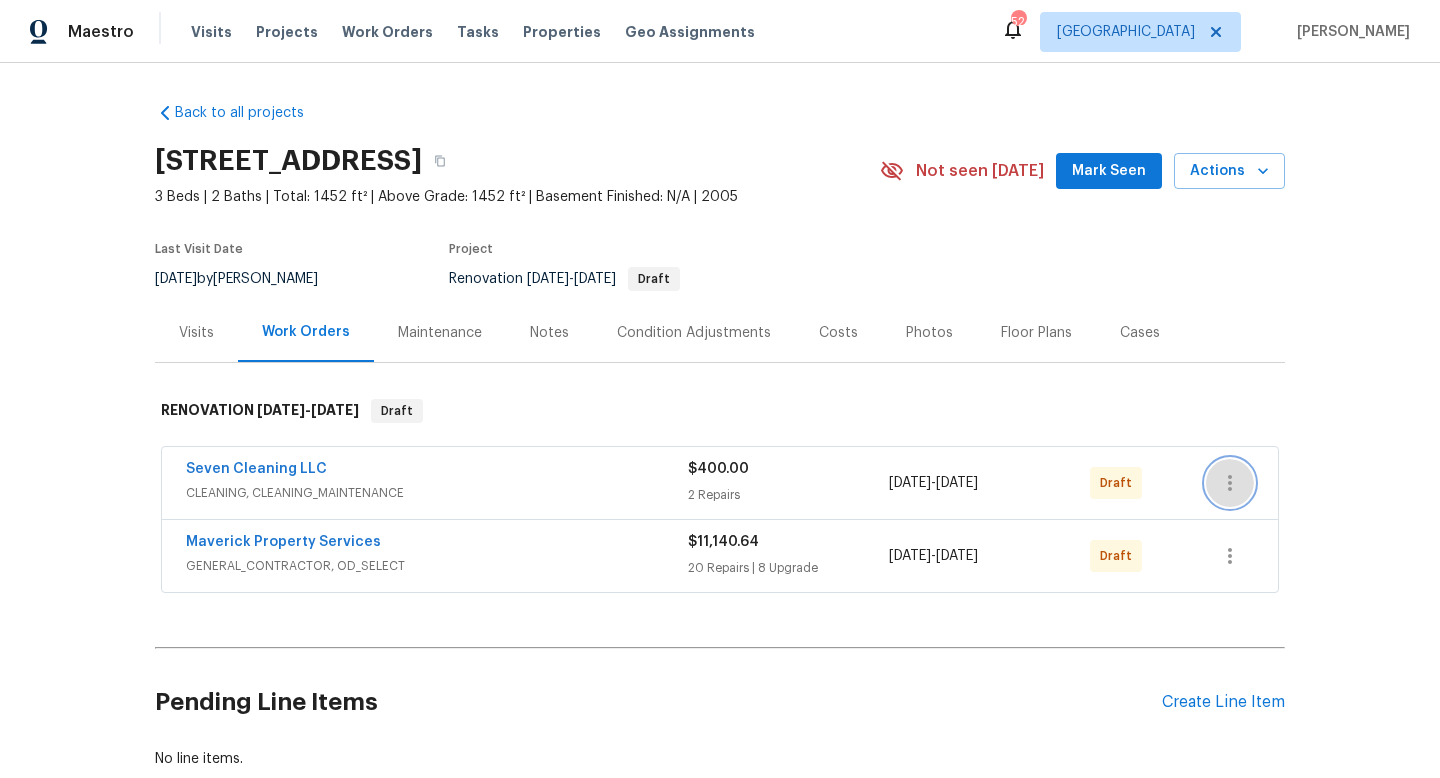 click 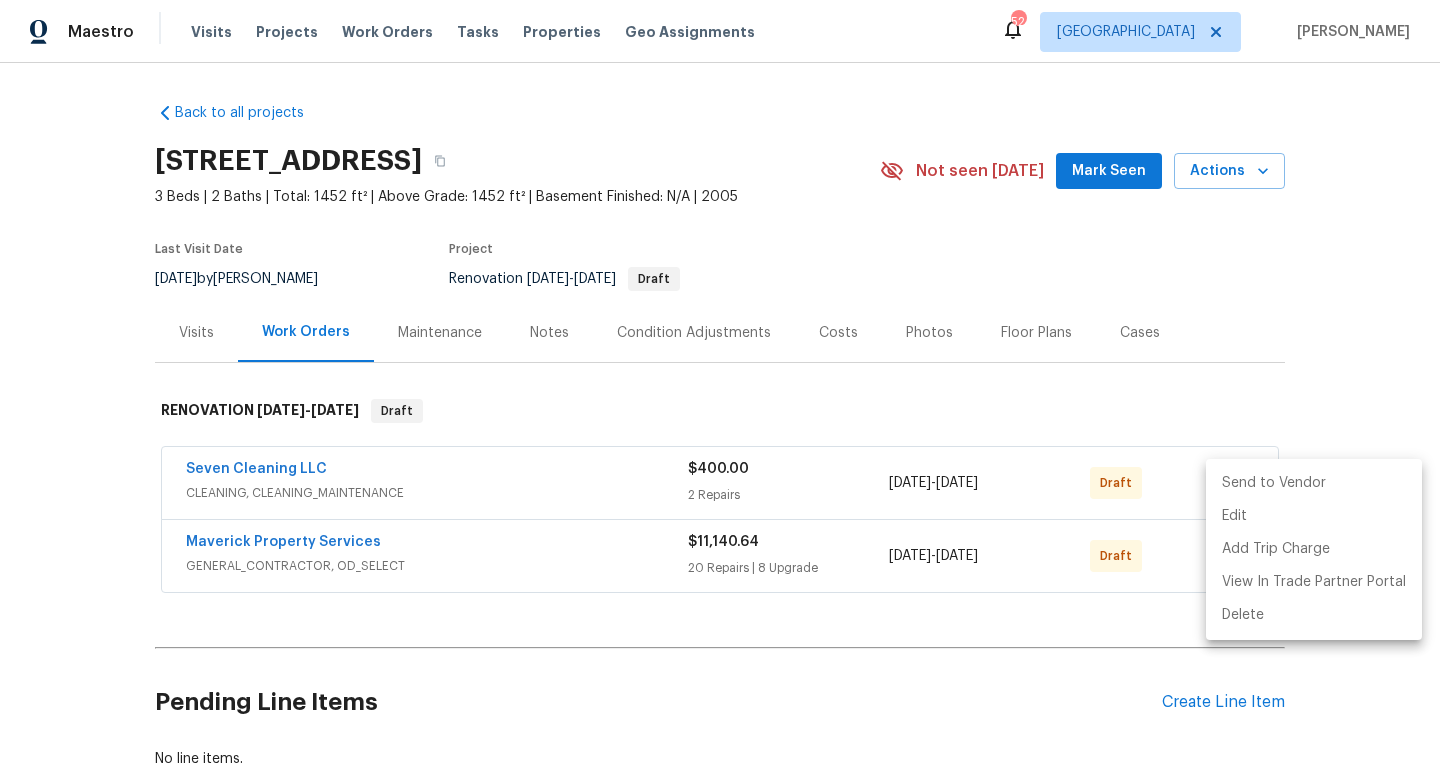 click on "Send to Vendor" at bounding box center [1314, 483] 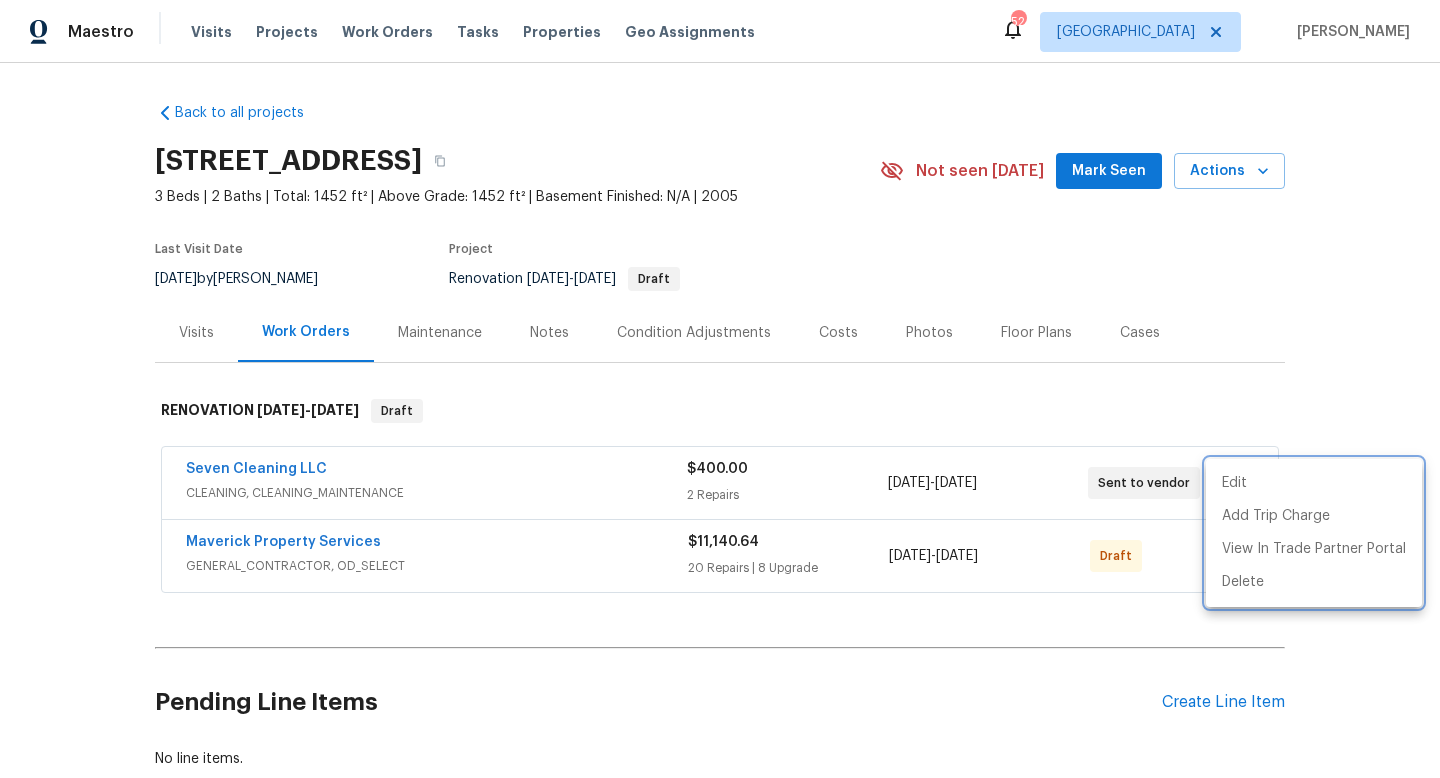 click at bounding box center [720, 389] 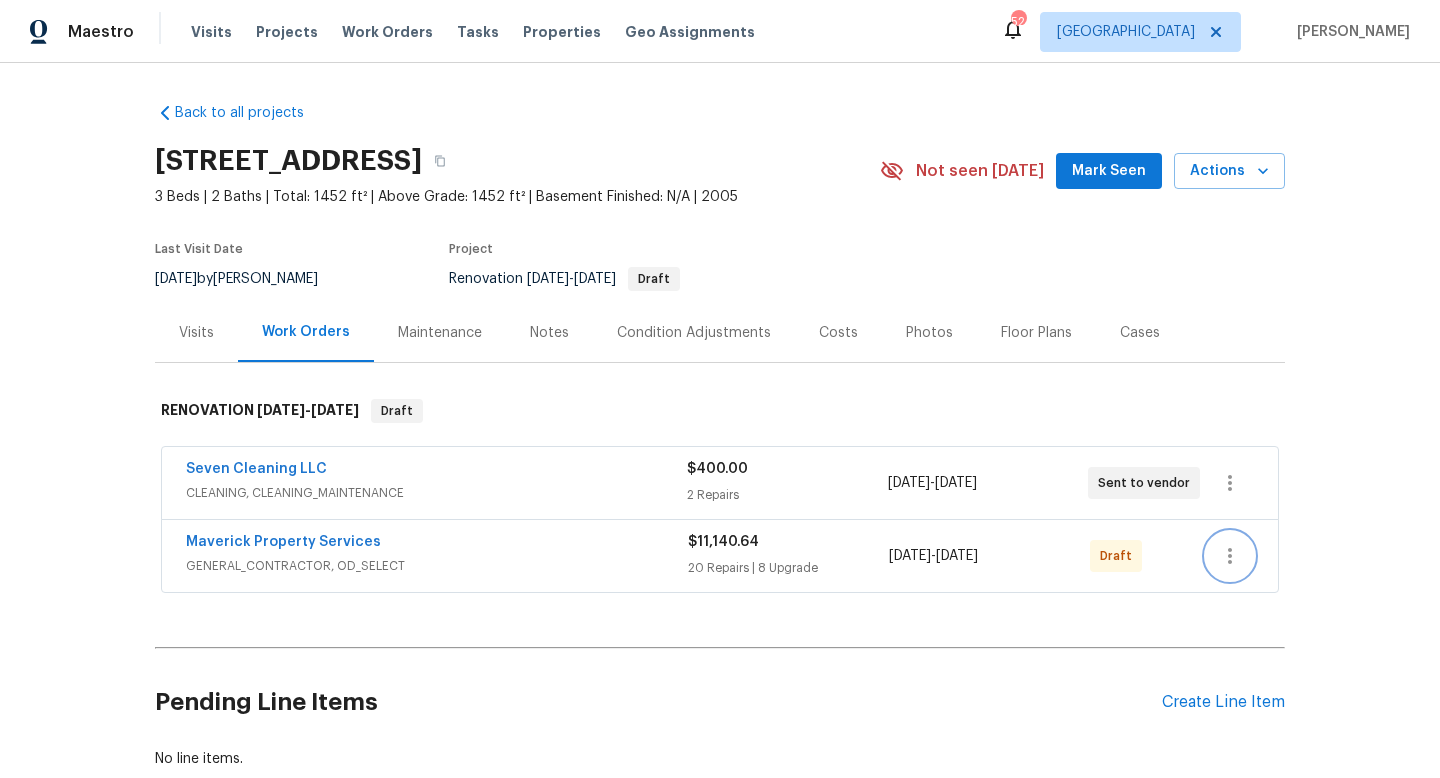 click 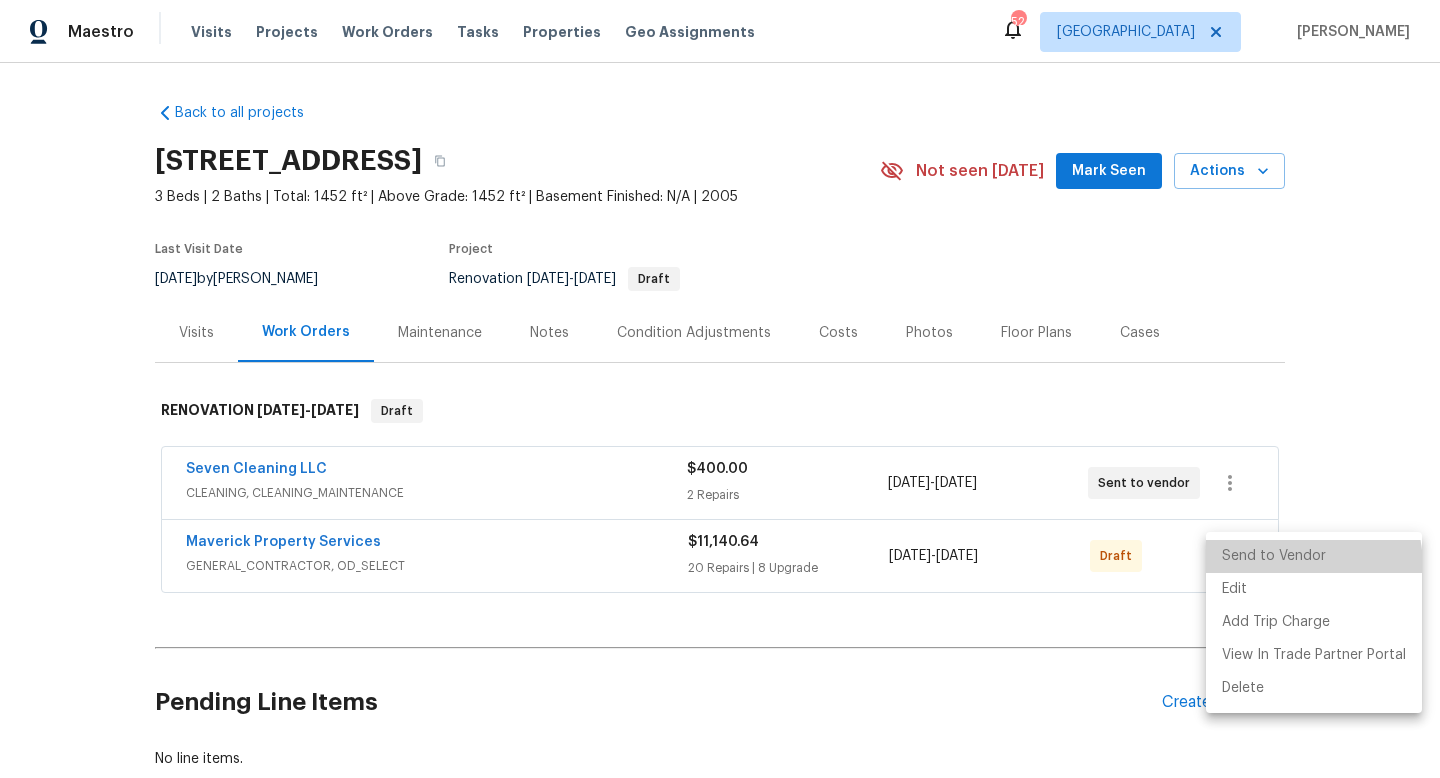 click on "Send to Vendor" at bounding box center (1314, 556) 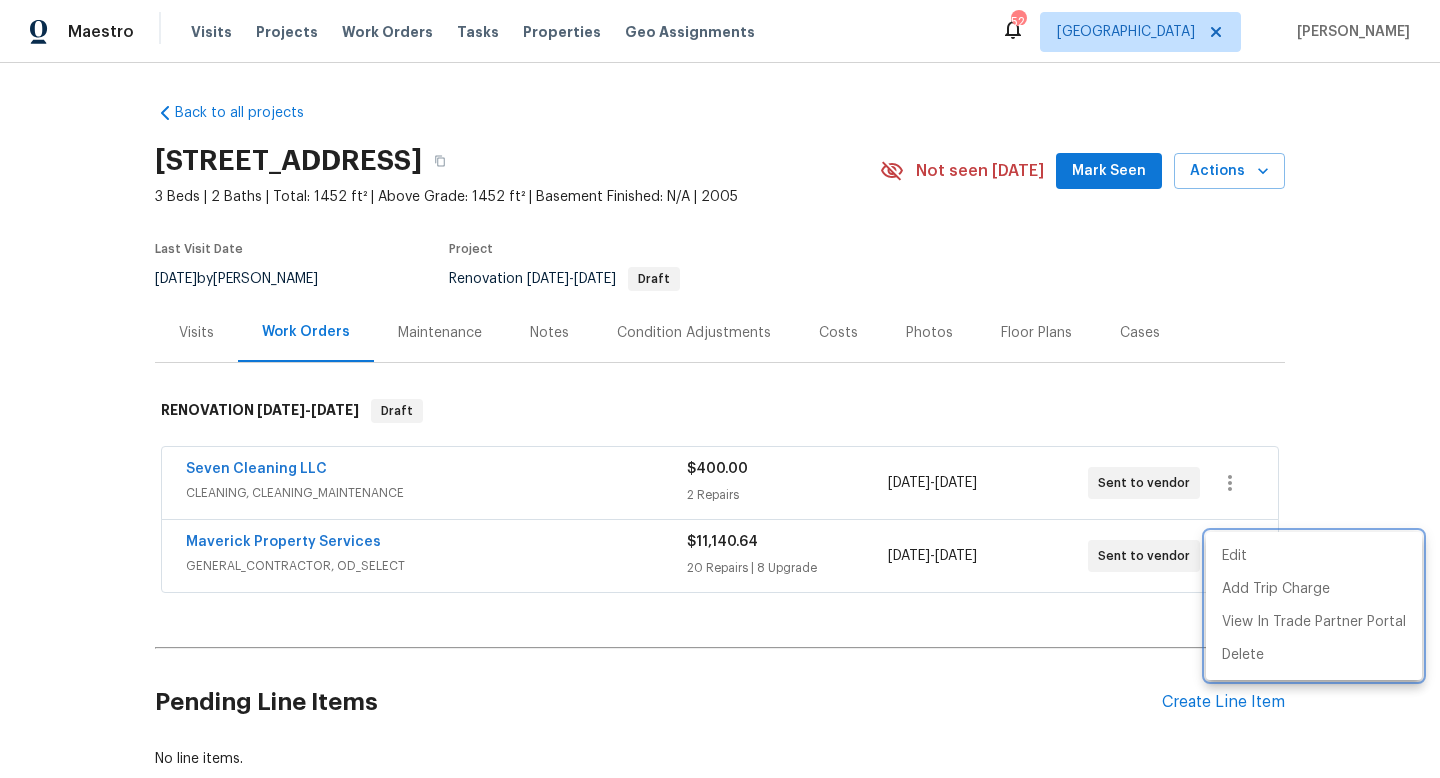 click at bounding box center (720, 389) 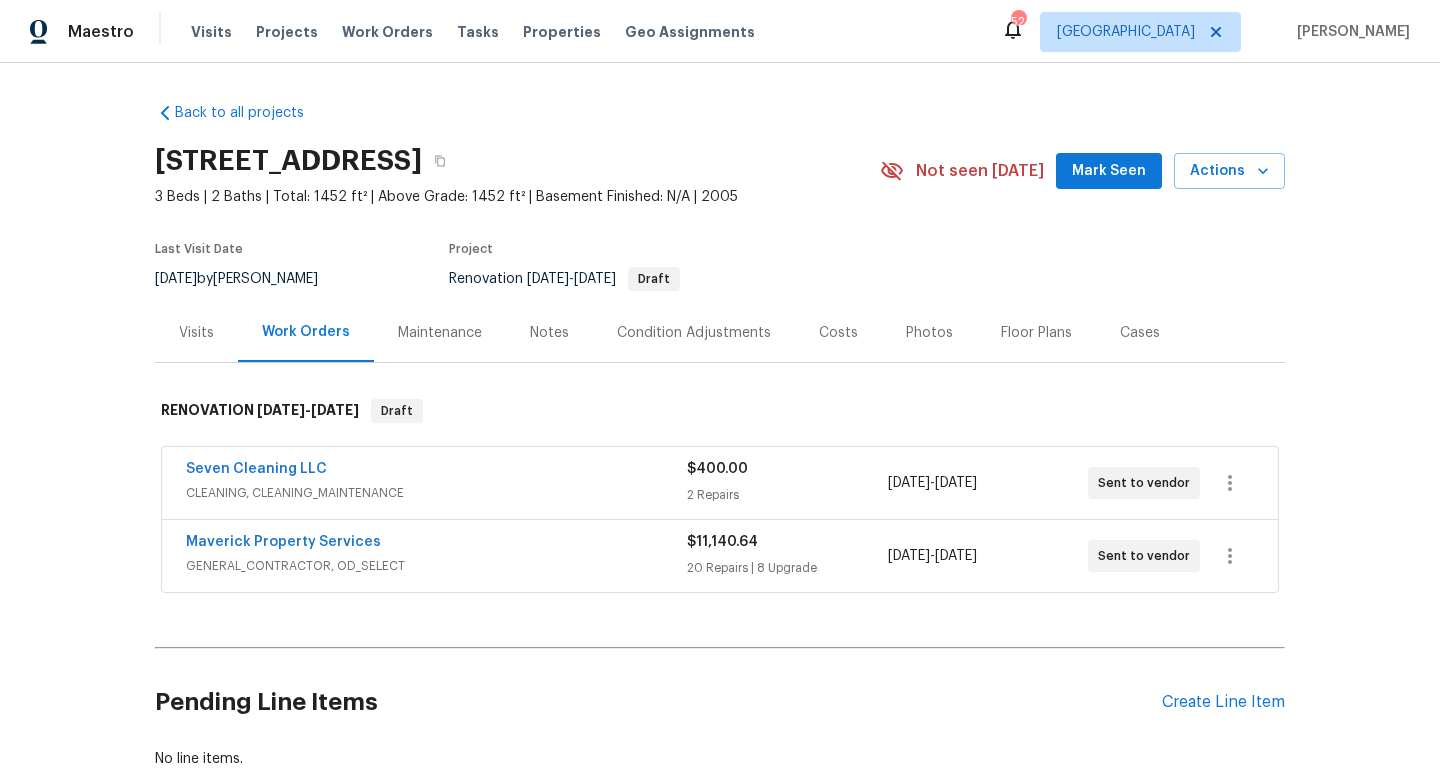 click on "Notes" at bounding box center (549, 333) 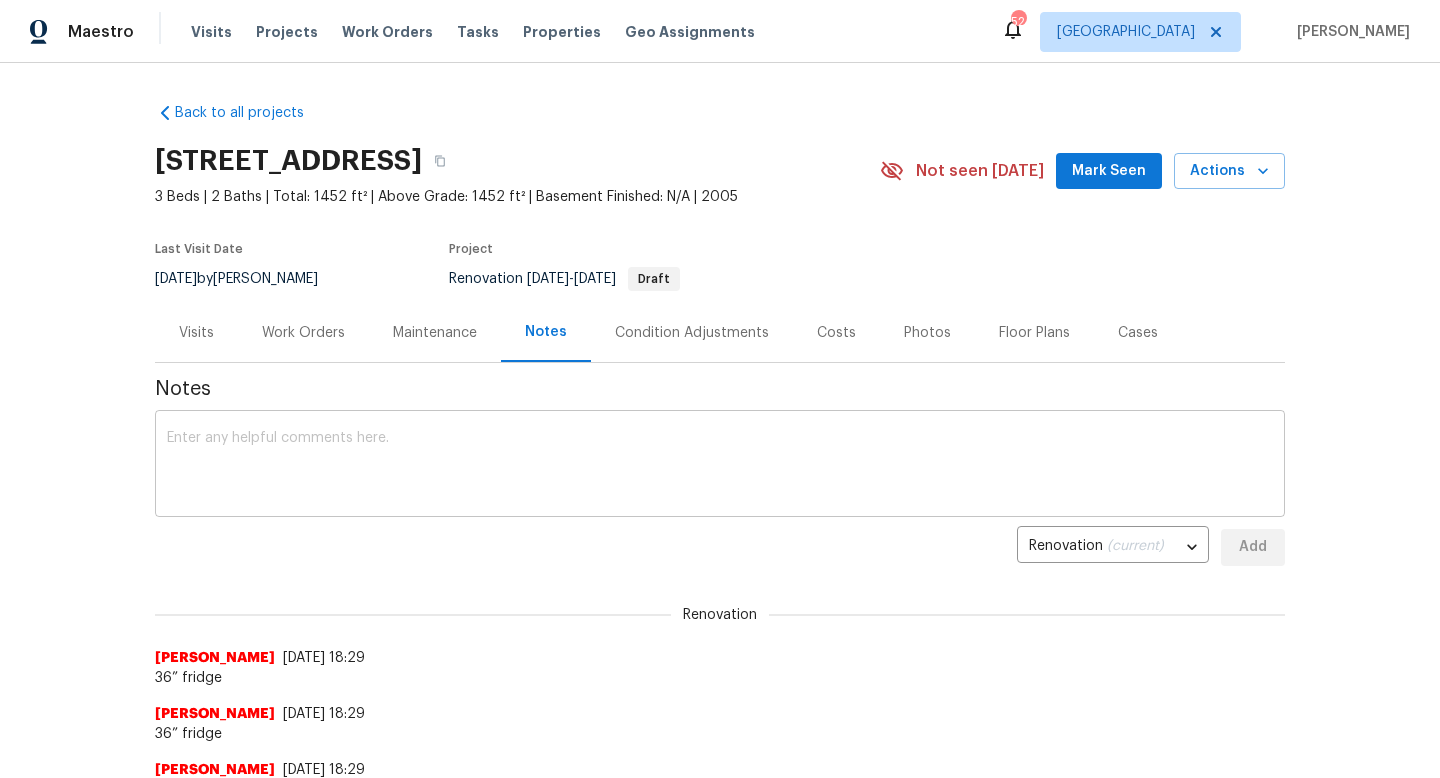 click at bounding box center (720, 466) 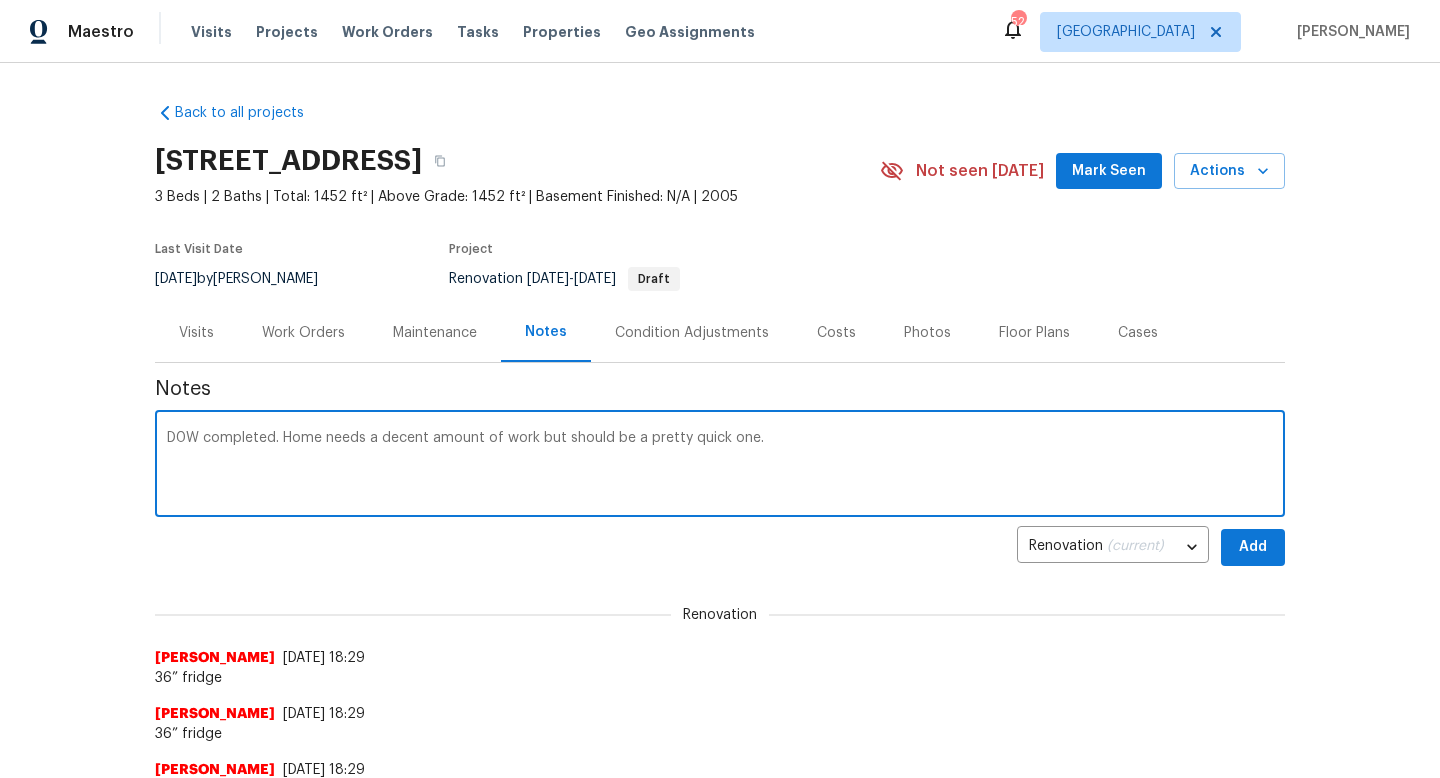 click on "D0W completed. Home needs a decent amount of work but should be a pretty quick one." at bounding box center [720, 466] 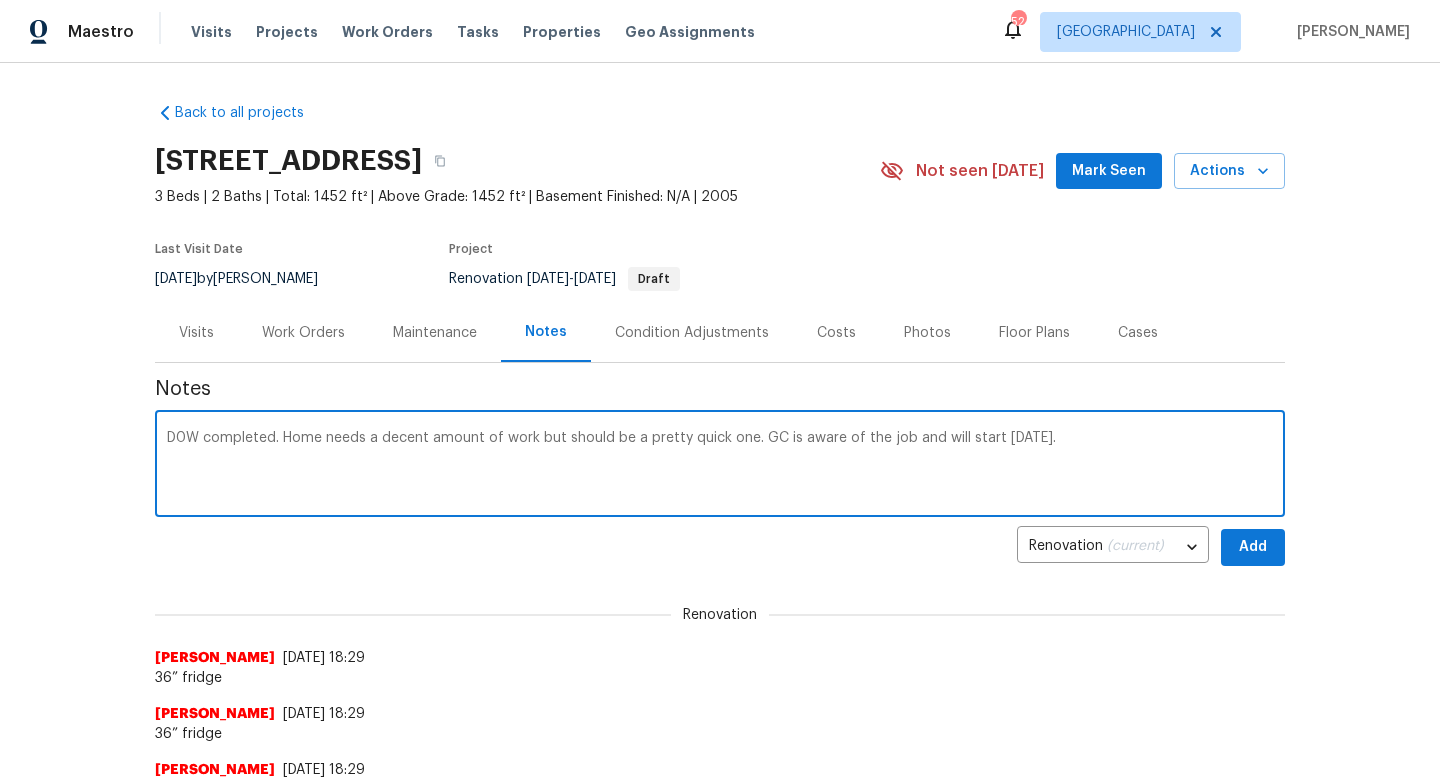 click on "D0W completed. Home needs a decent amount of work but should be a pretty quick one. GC is aware of the job and will start tomorrow." at bounding box center (720, 466) 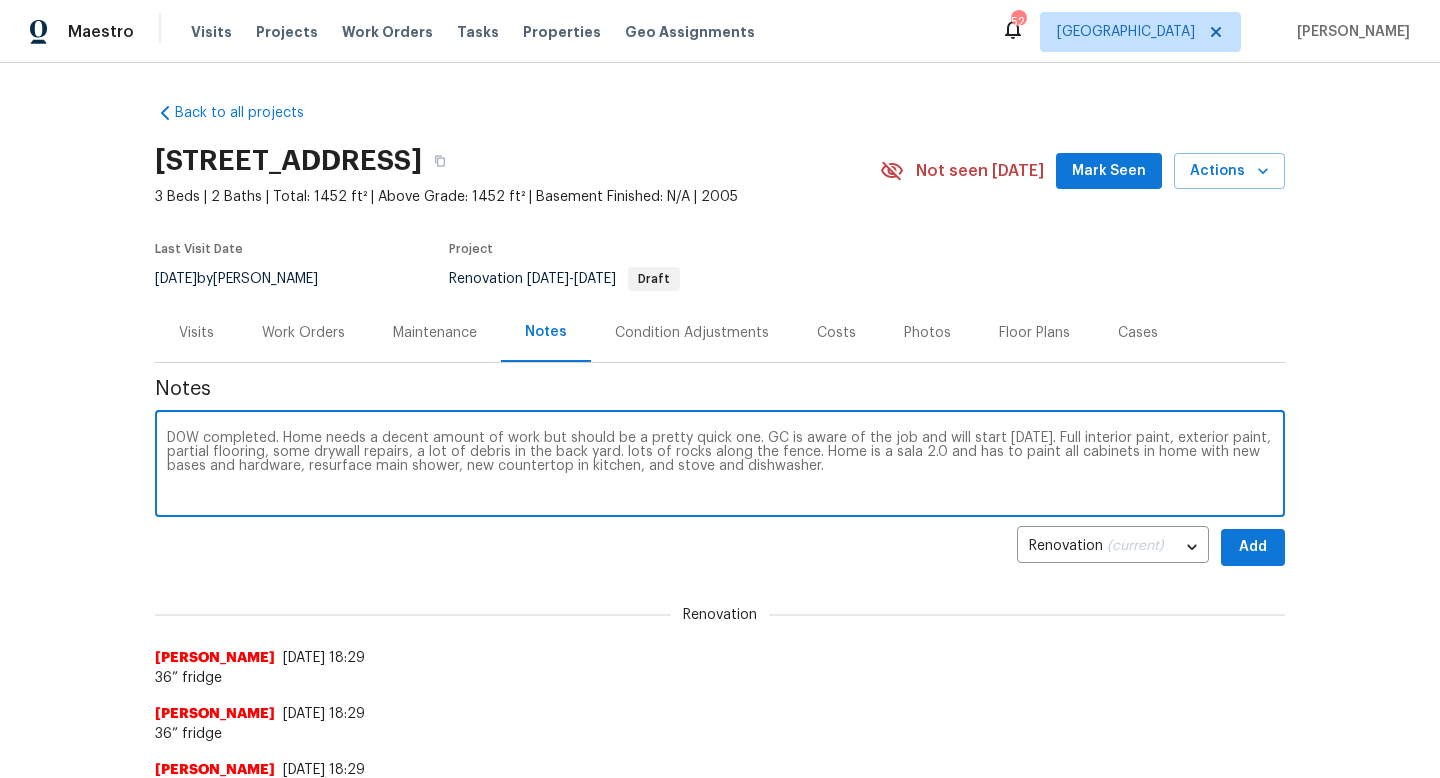 type on "D0W completed. Home needs a decent amount of work but should be a pretty quick one. GC is aware of the job and will start tomorrow. Full interior paint, exterior paint,  partial flooring, some drywall repairs, a lot of debris in the back yard. lots of rocks along the fence. Home is a sala 2.0 and has to paint all cabinets in home with new bases and hardware, resurface main shower, new countertop in kitchen, and stove and dishwasher." 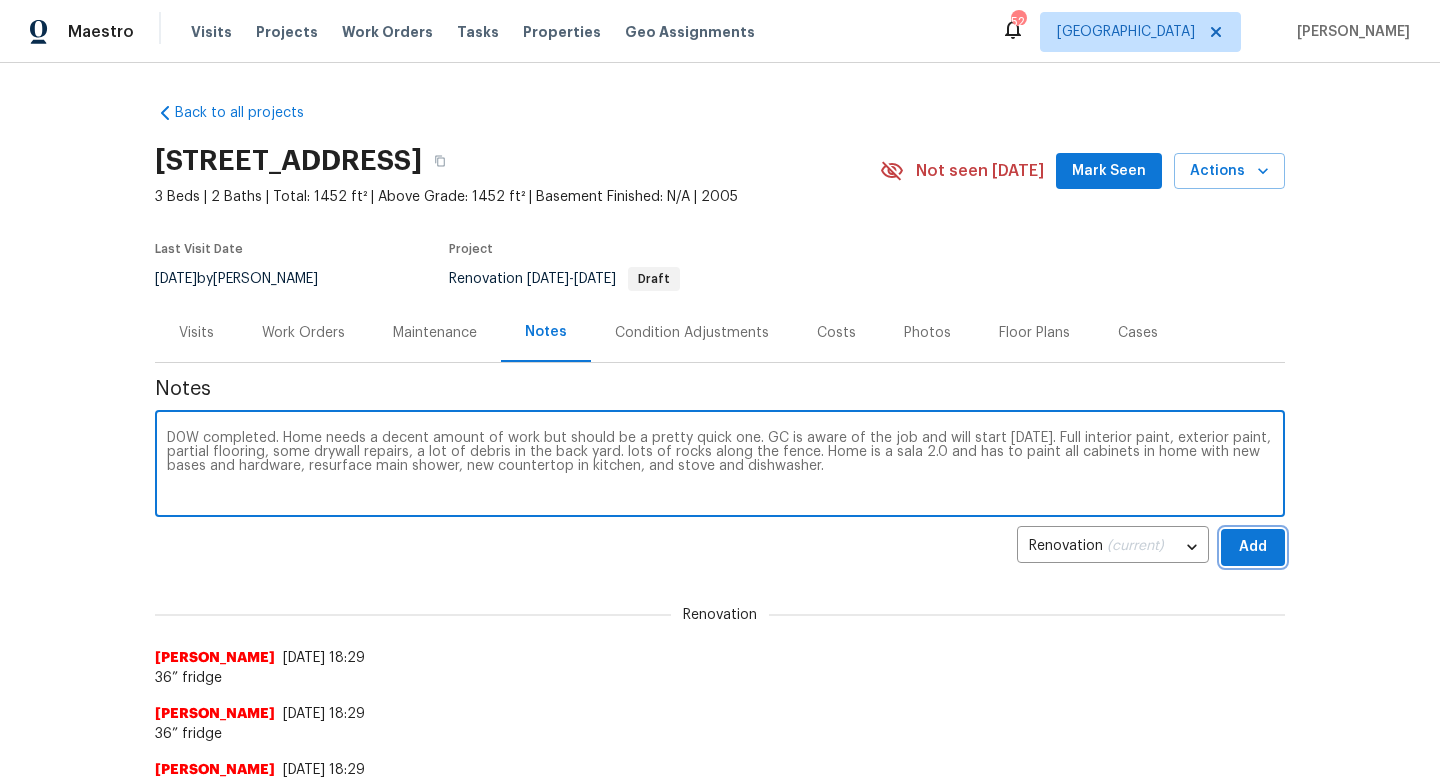 click on "Add" at bounding box center [1253, 547] 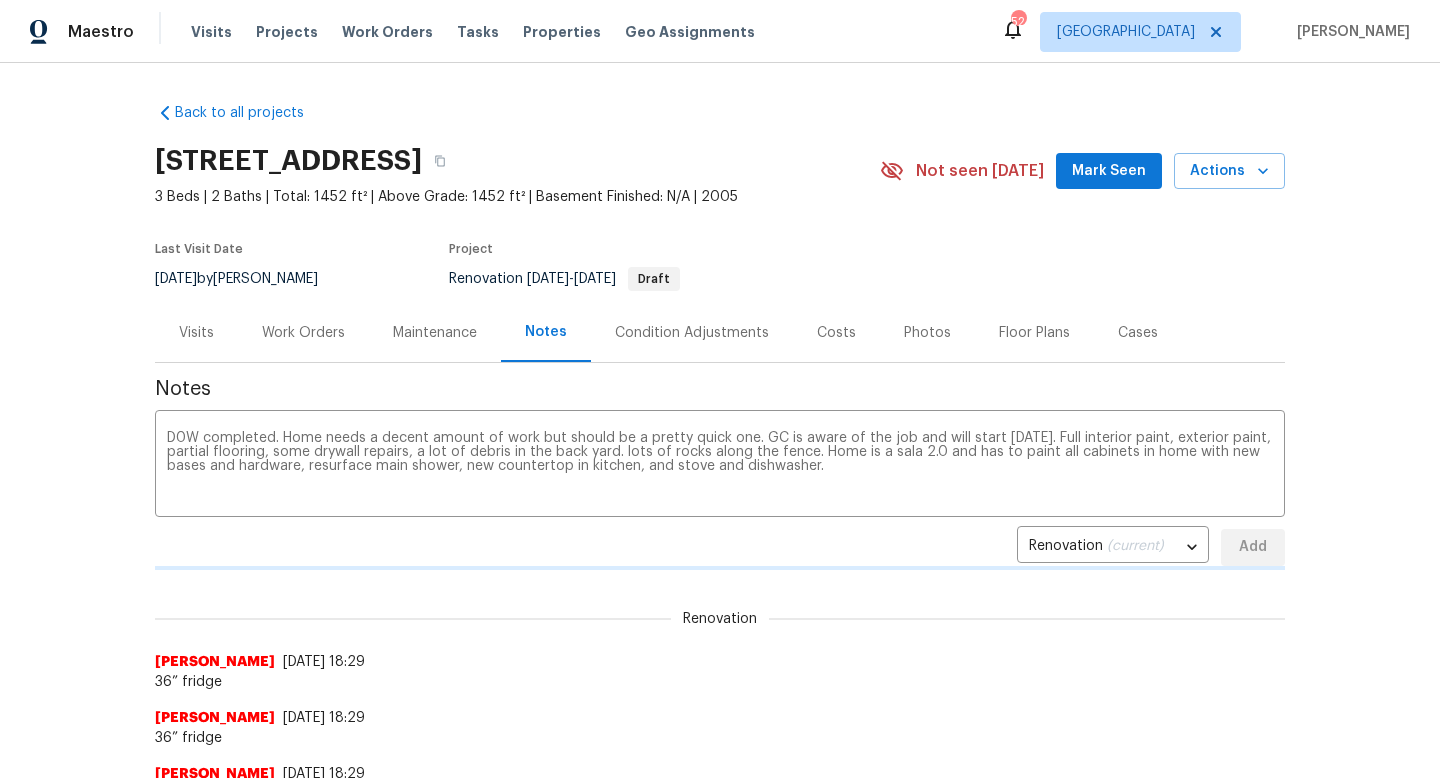 type 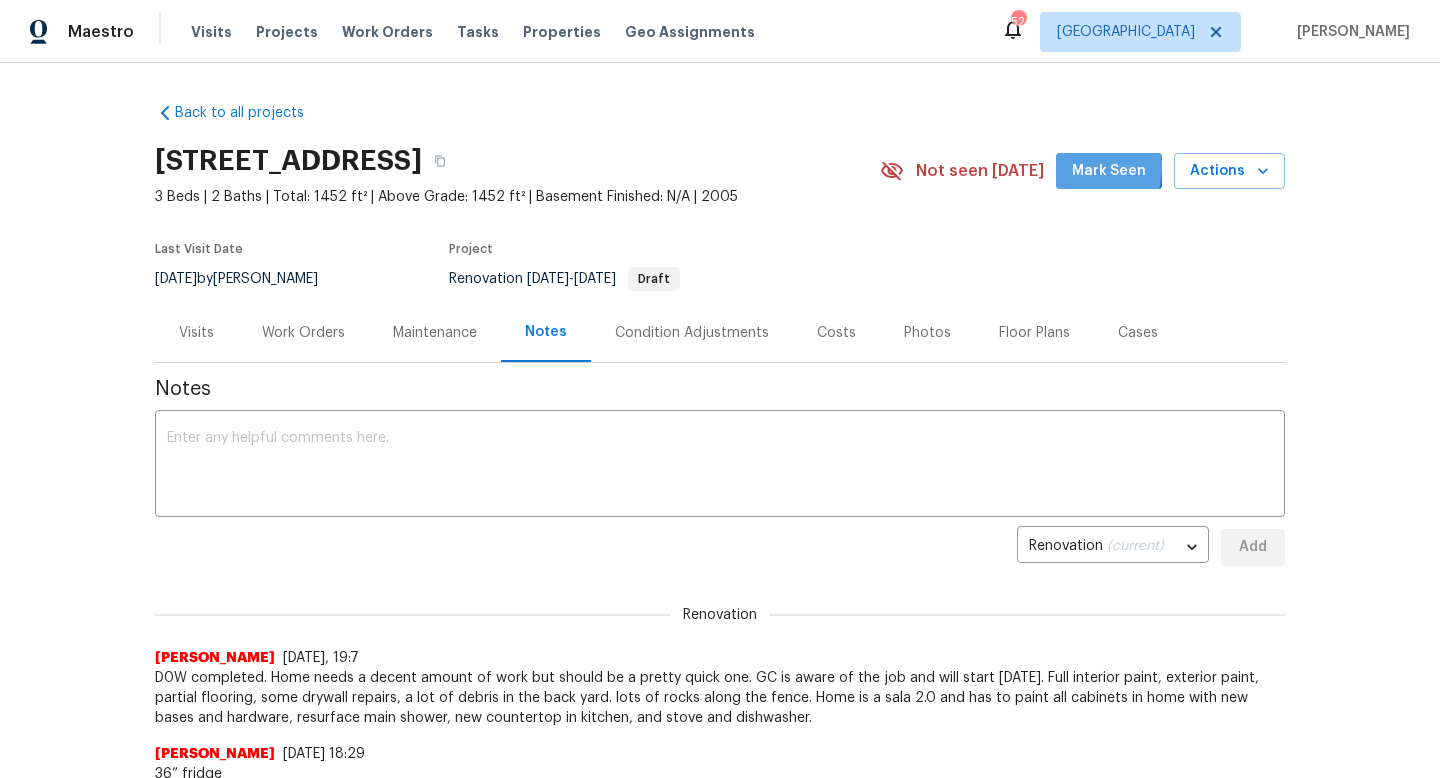 click on "Mark Seen" at bounding box center (1109, 171) 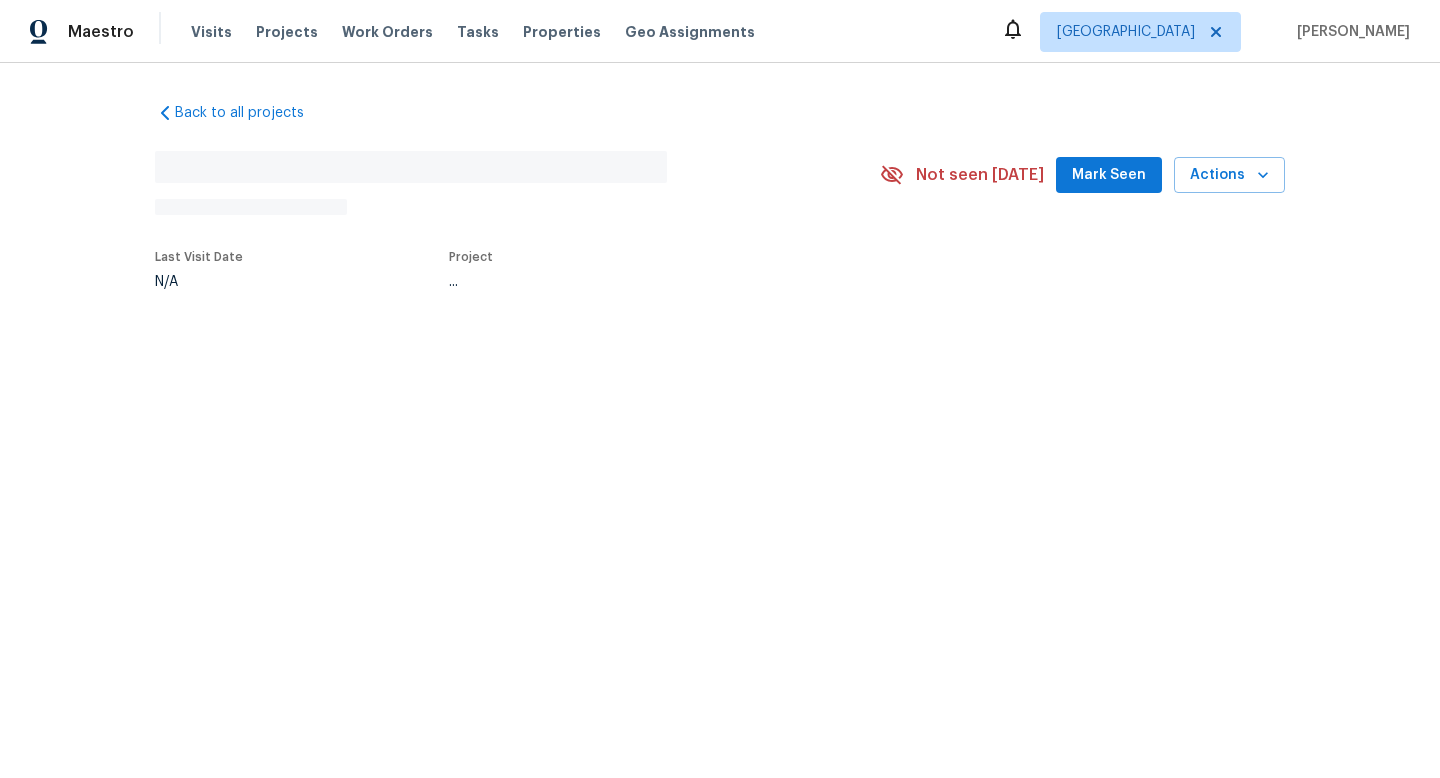 scroll, scrollTop: 0, scrollLeft: 0, axis: both 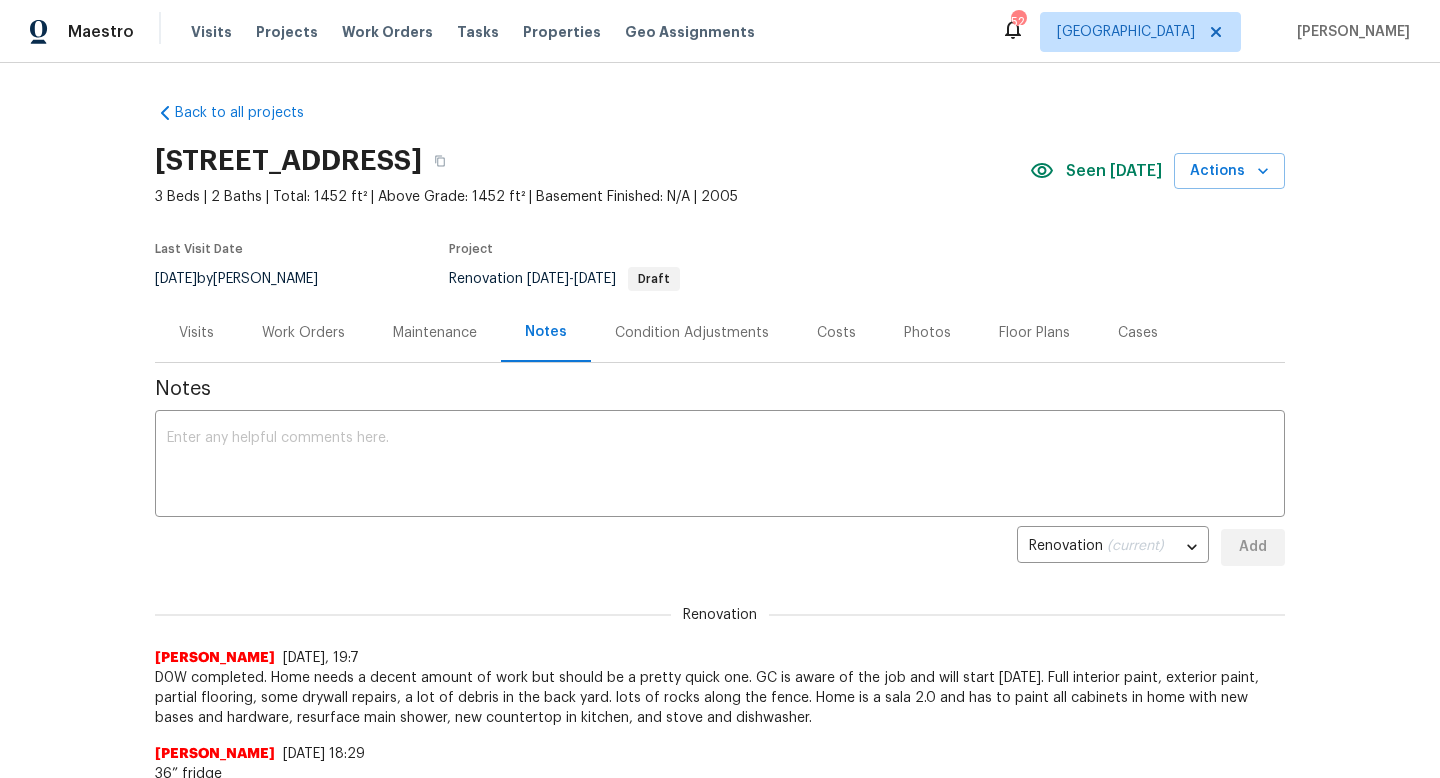 click on "Work Orders" at bounding box center (303, 333) 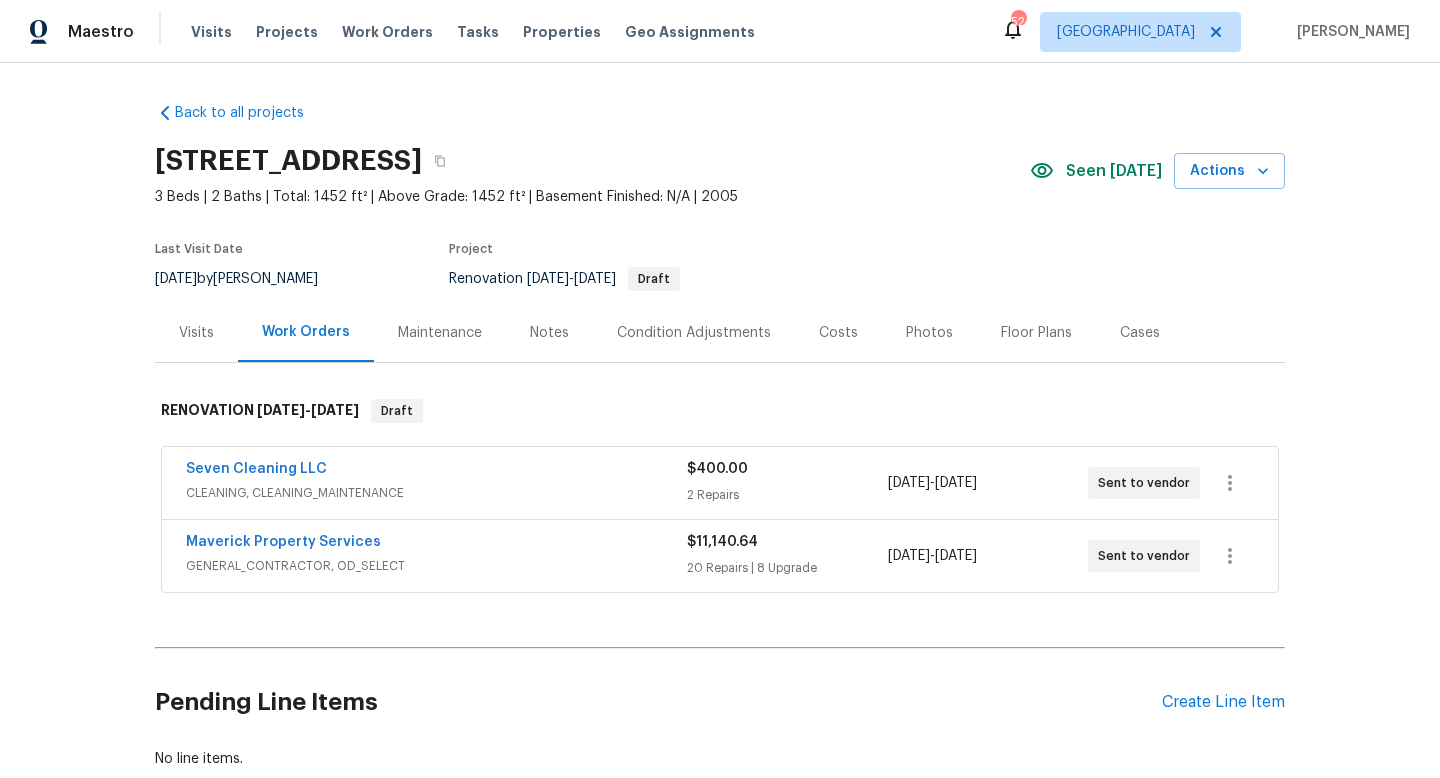 click on "Costs" at bounding box center [838, 332] 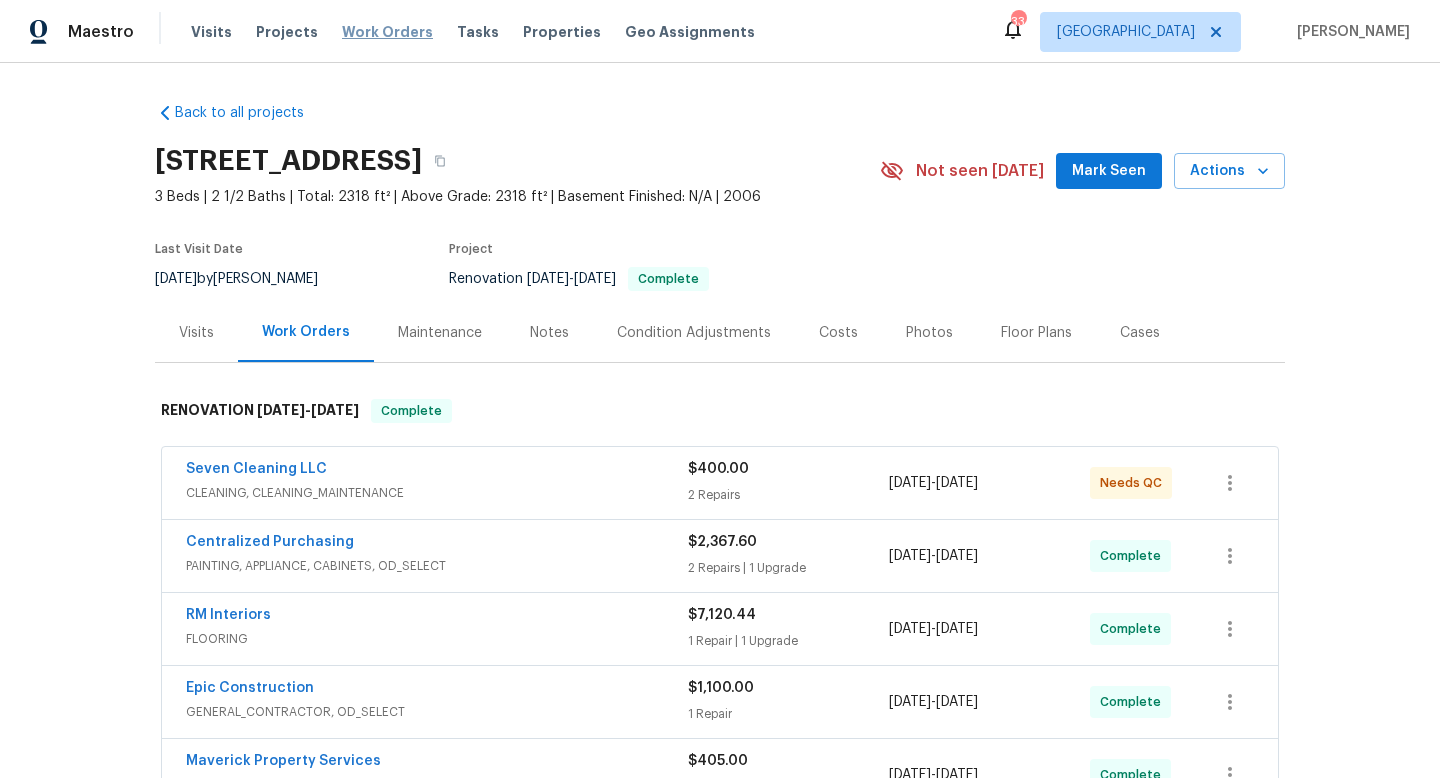 scroll, scrollTop: 0, scrollLeft: 0, axis: both 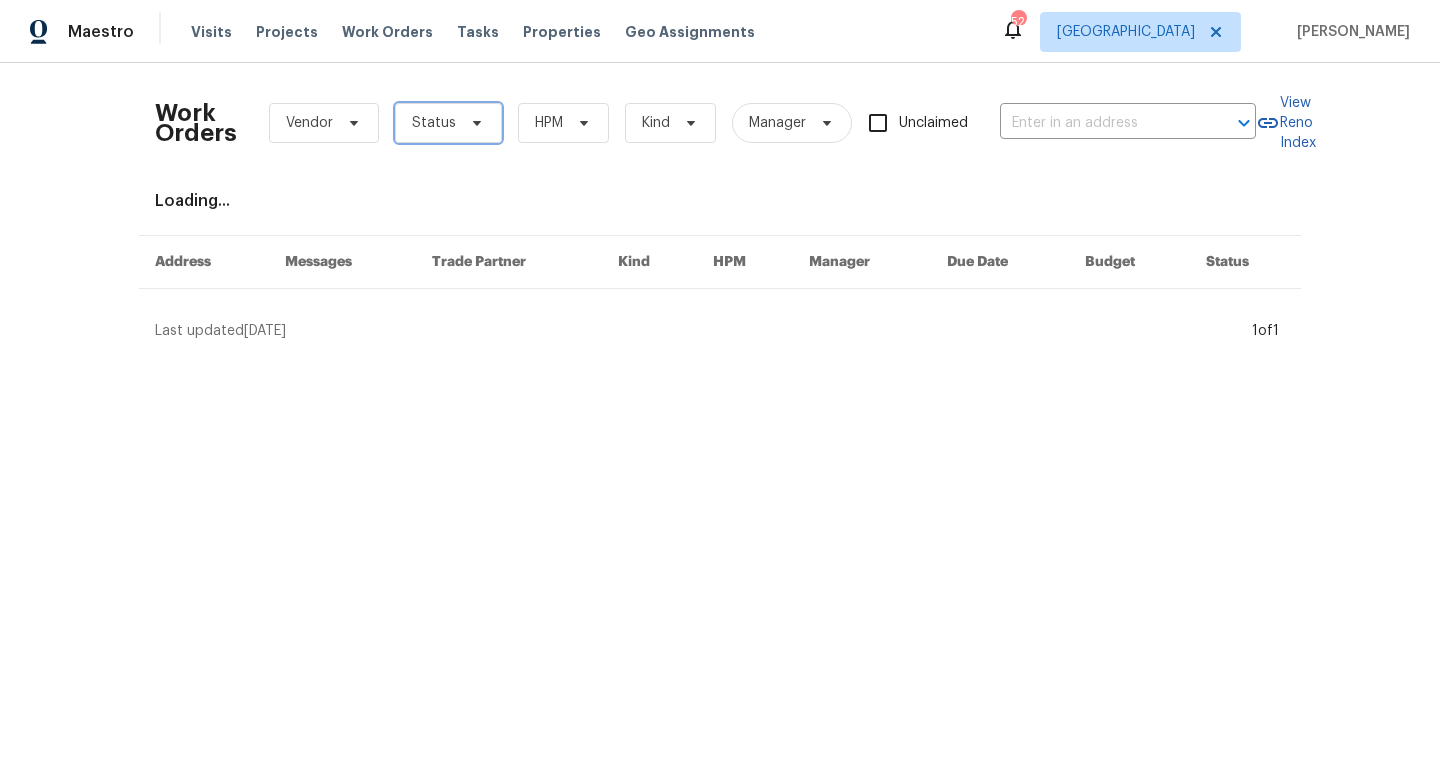 click on "Status" at bounding box center [448, 123] 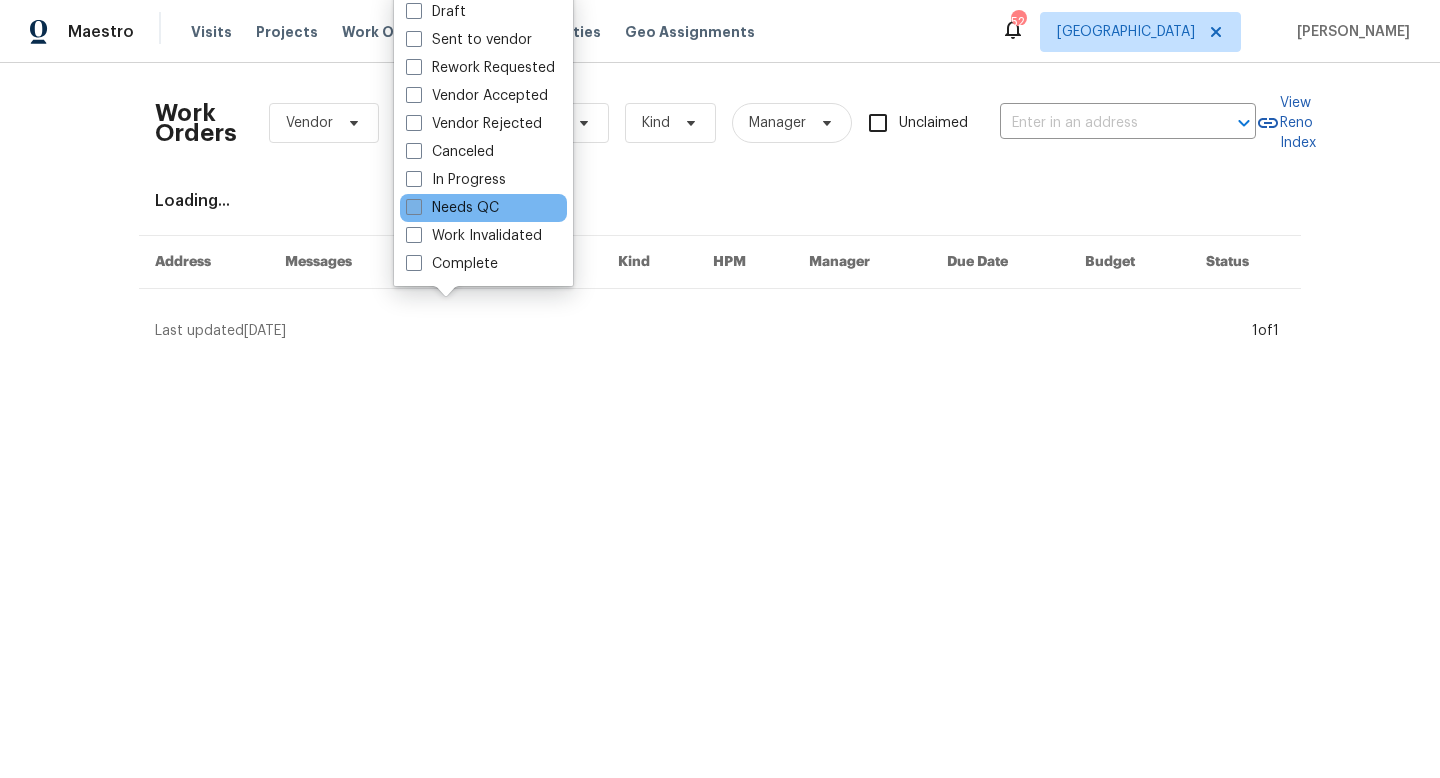 click on "Needs QC" at bounding box center [452, 208] 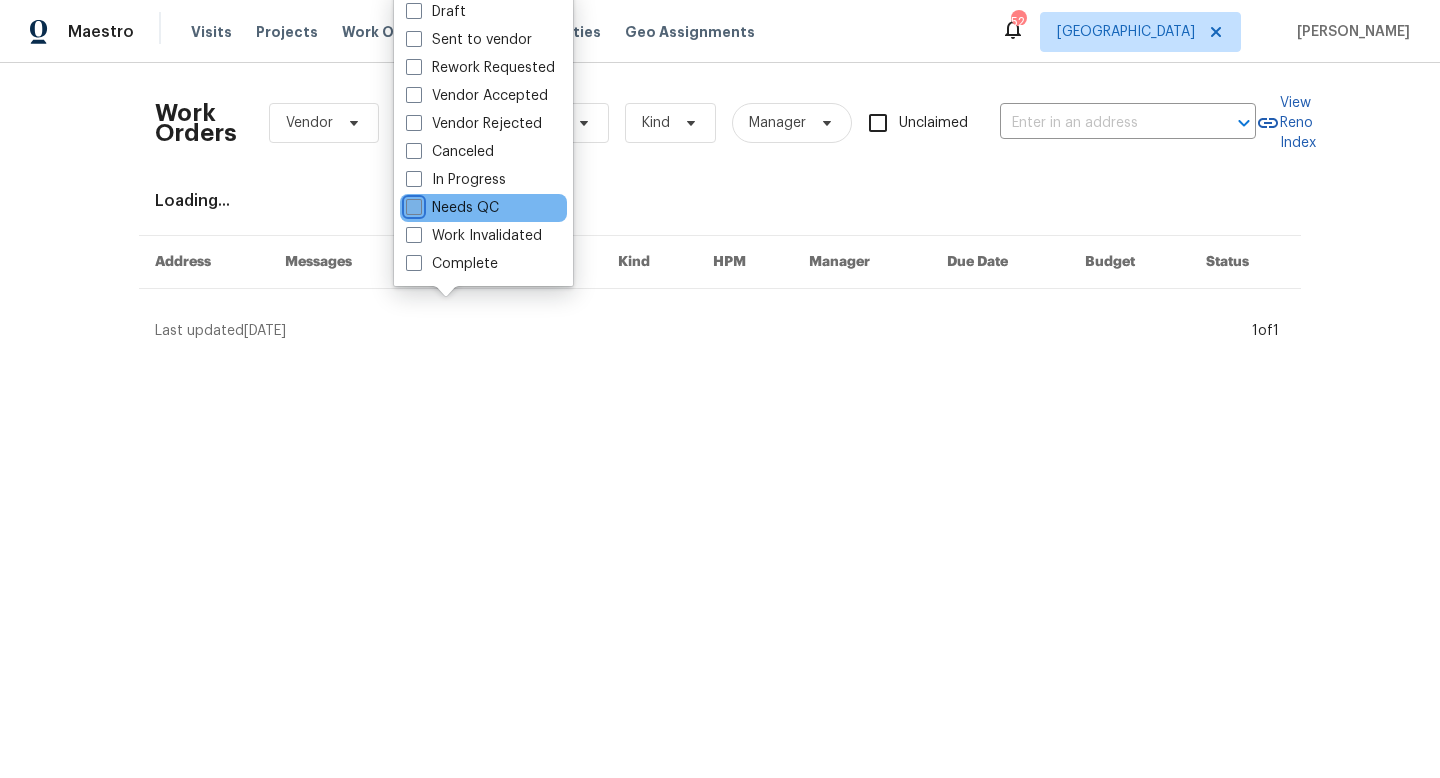 click on "Needs QC" at bounding box center (412, 204) 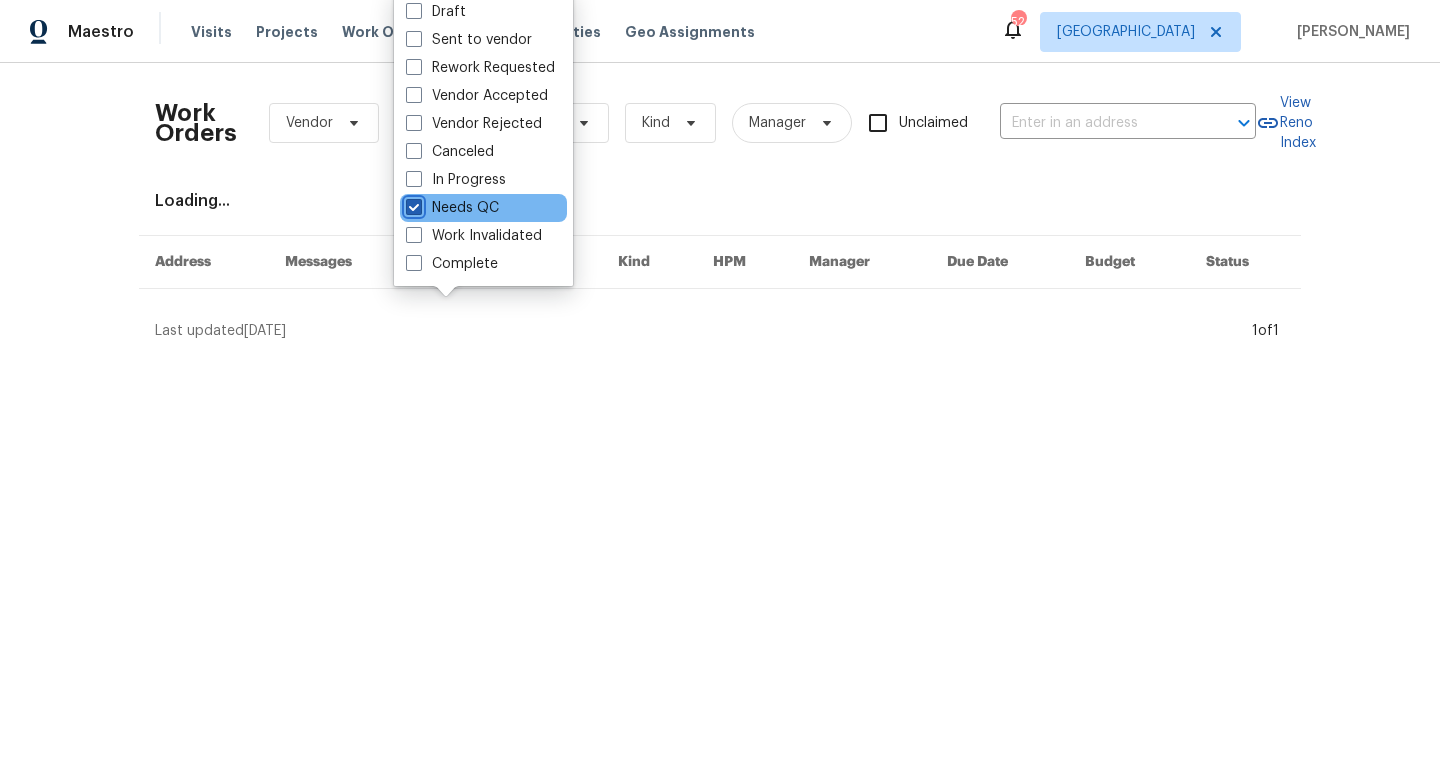 checkbox on "true" 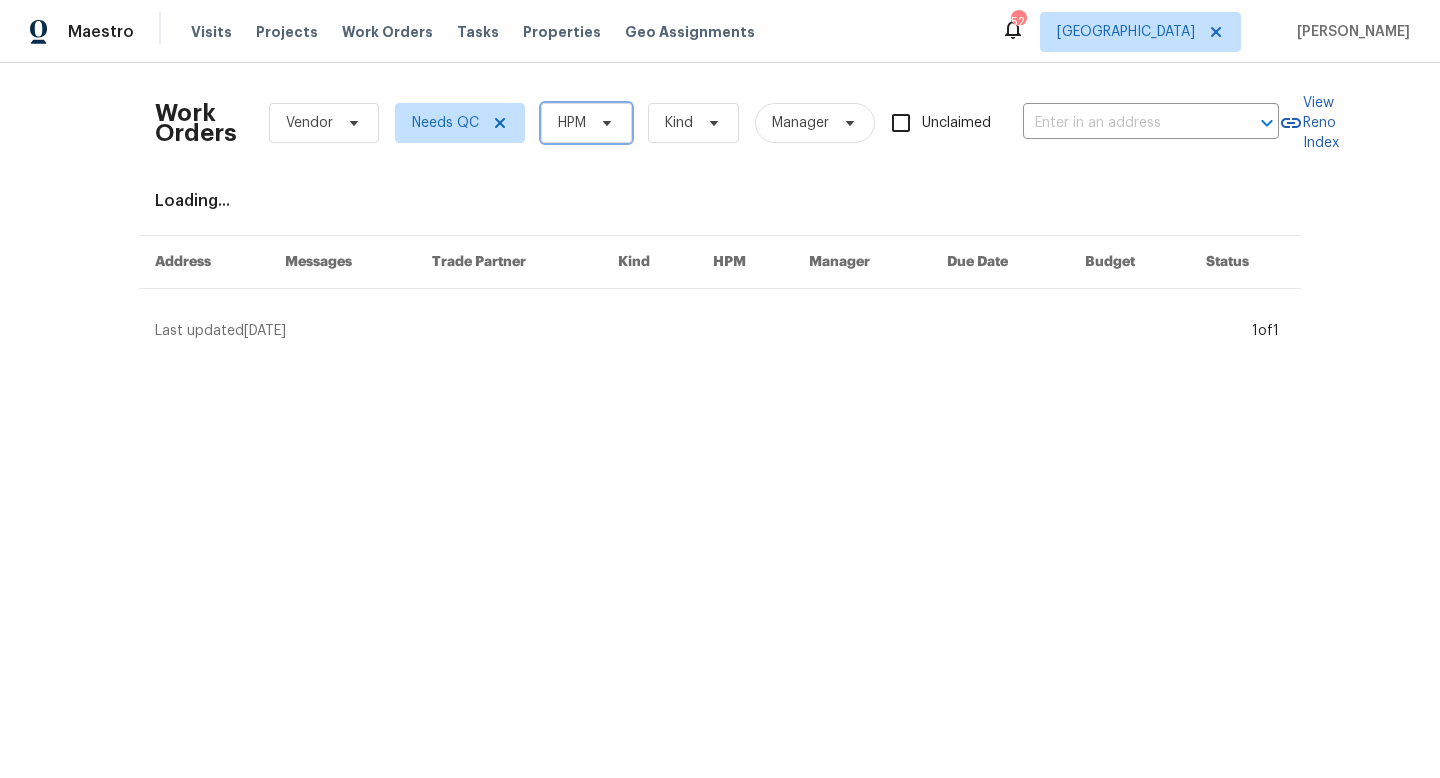 click 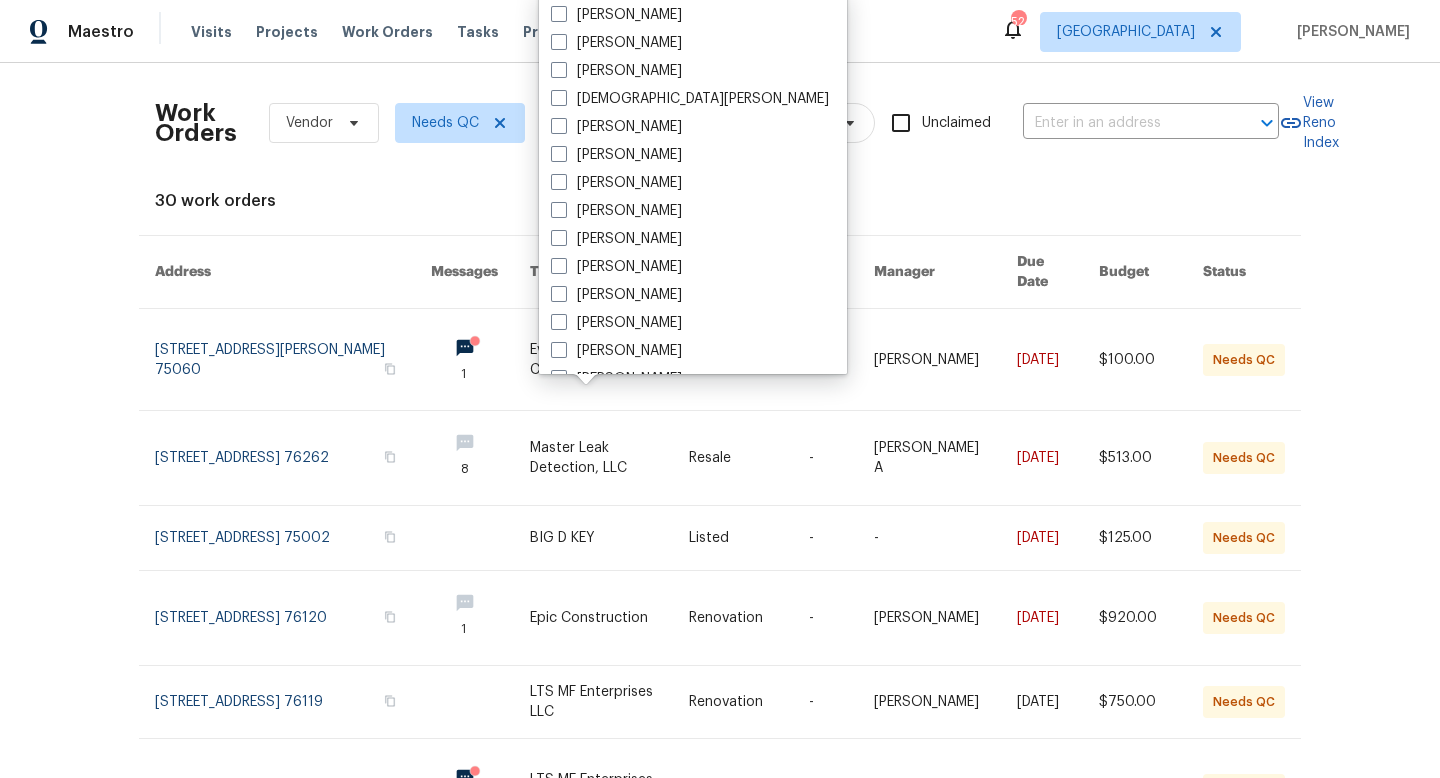 scroll, scrollTop: 1116, scrollLeft: 0, axis: vertical 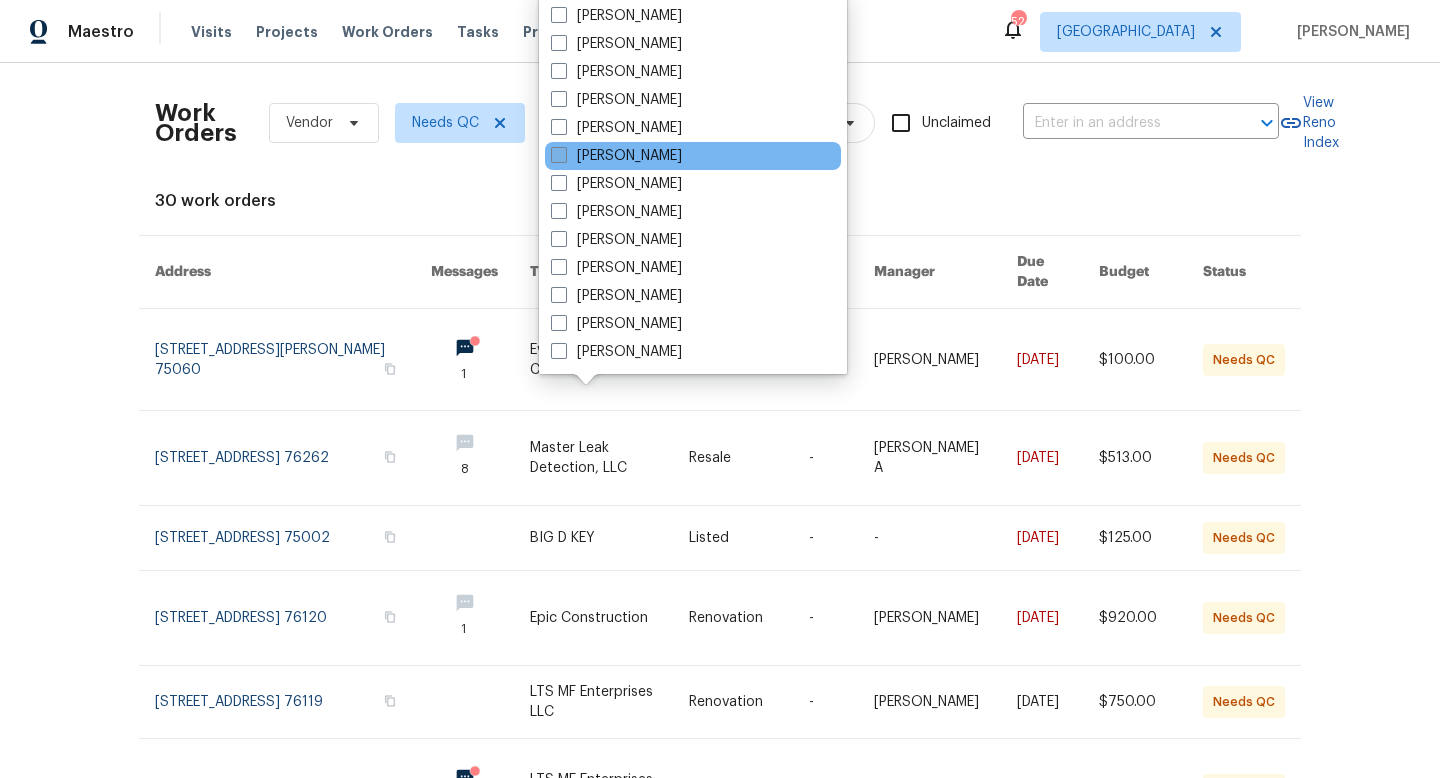 click on "[PERSON_NAME]" at bounding box center [616, 156] 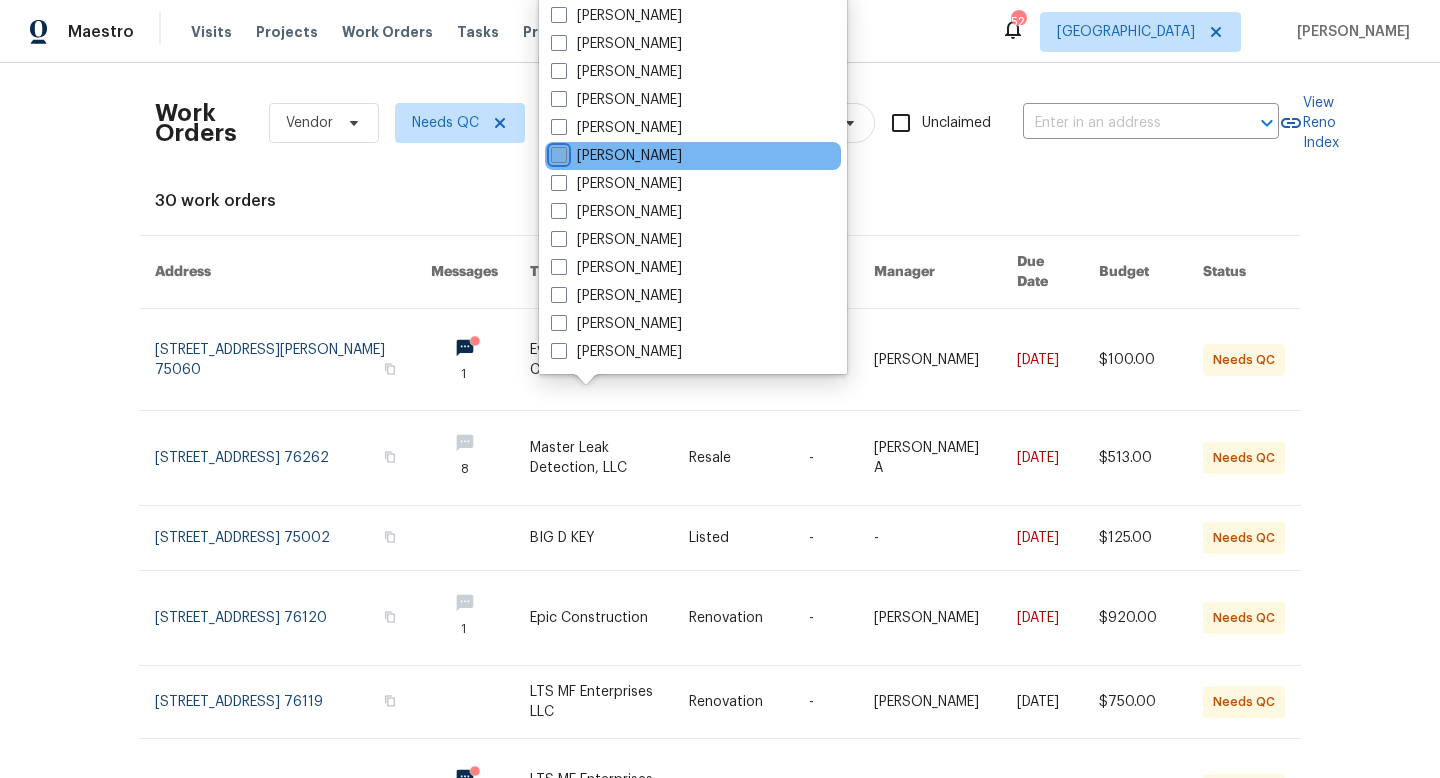 click on "[PERSON_NAME]" at bounding box center (557, 152) 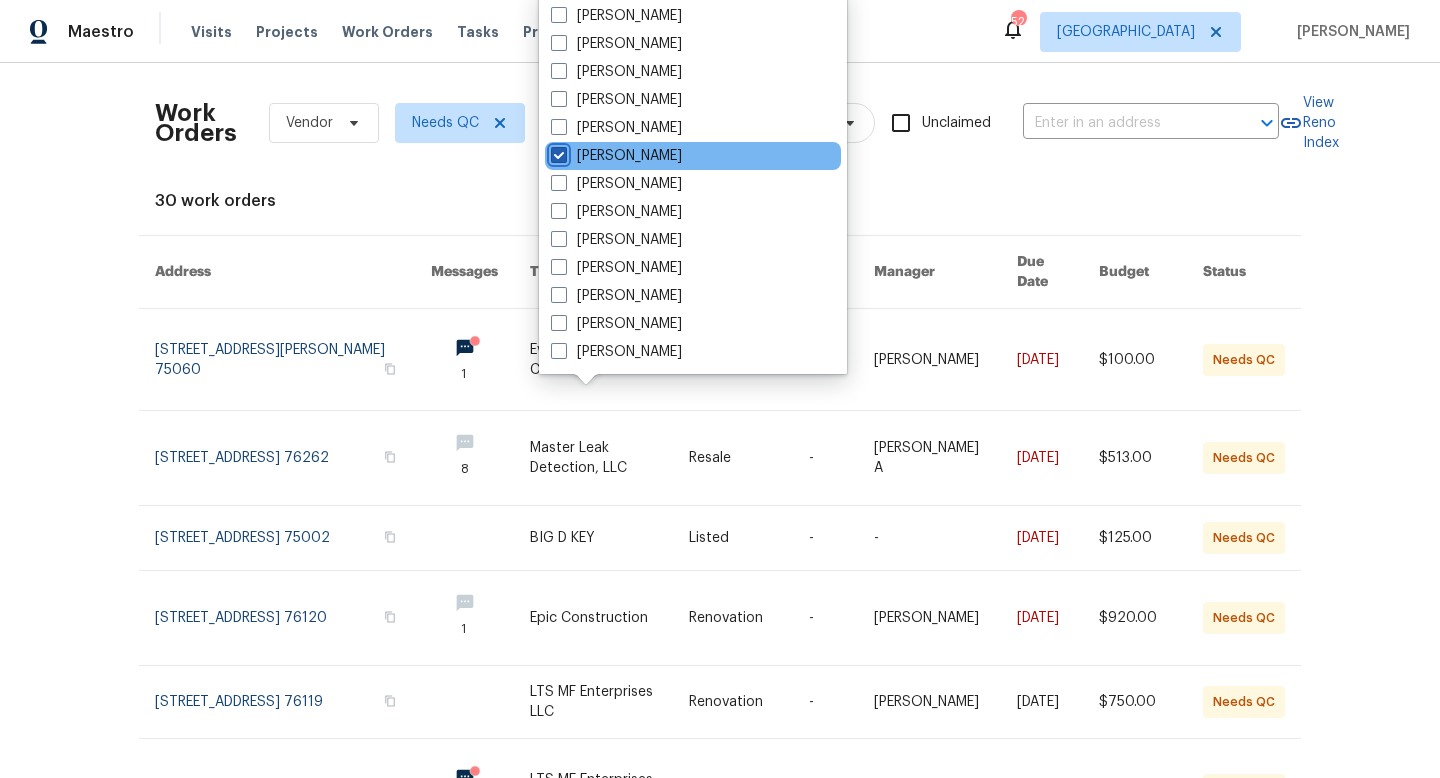 checkbox on "true" 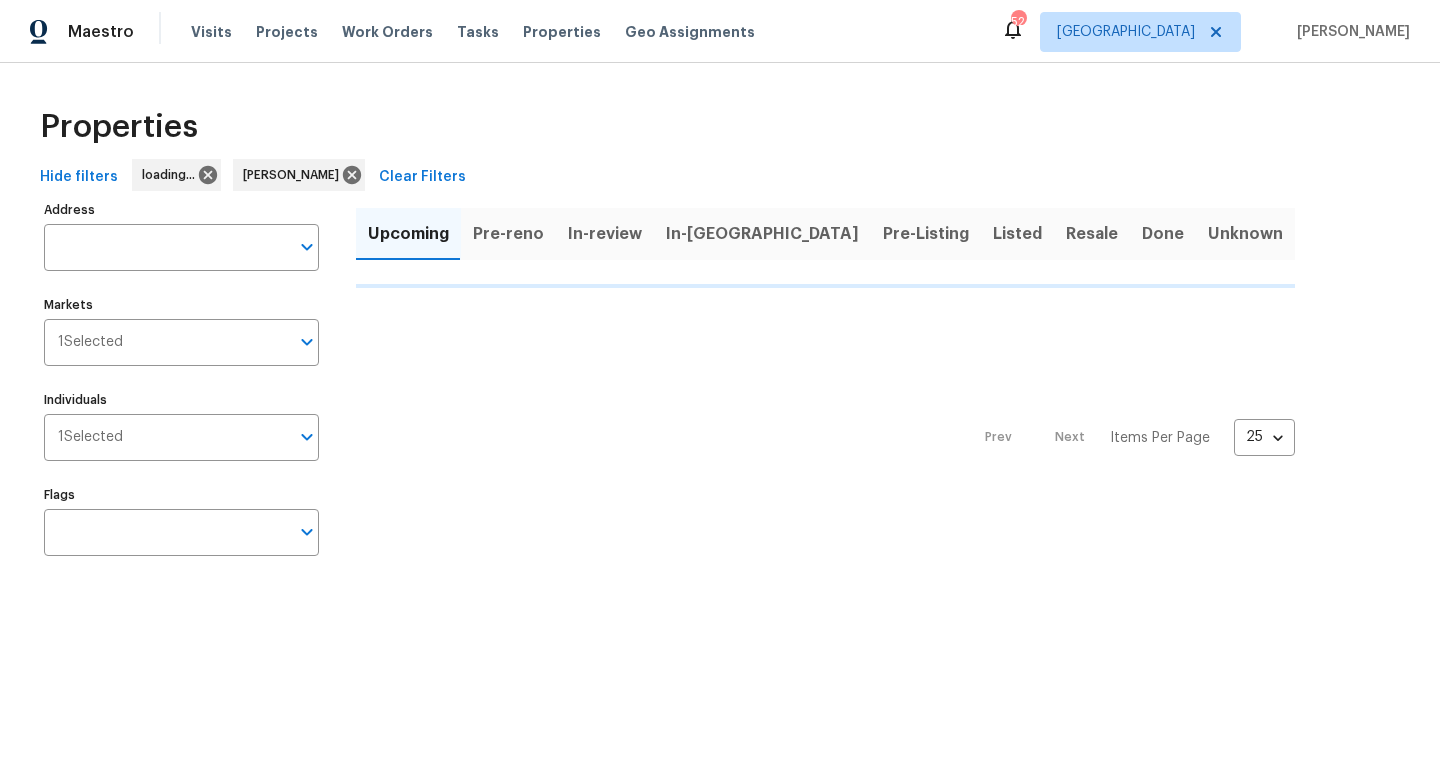 scroll, scrollTop: 0, scrollLeft: 0, axis: both 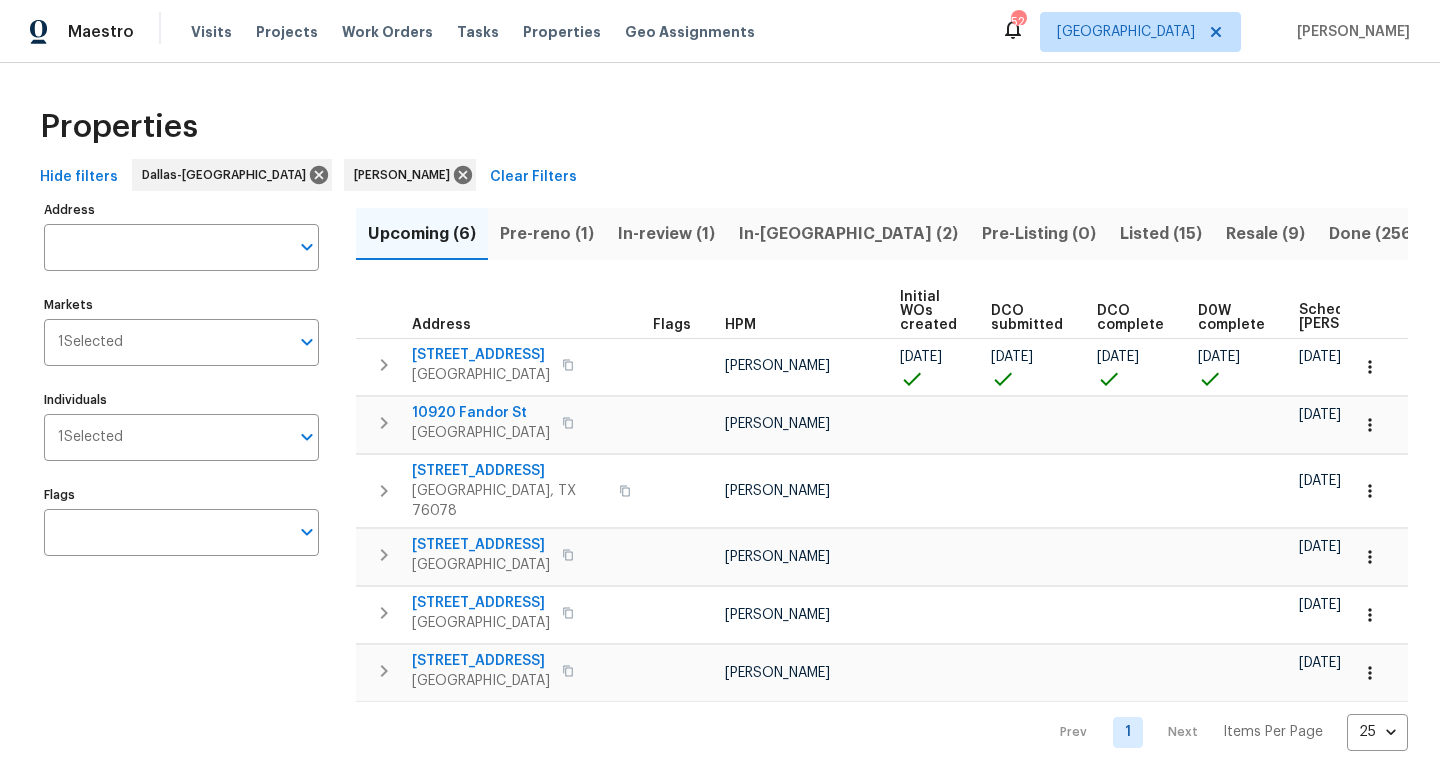 click on "Pre-reno (1)" at bounding box center [547, 234] 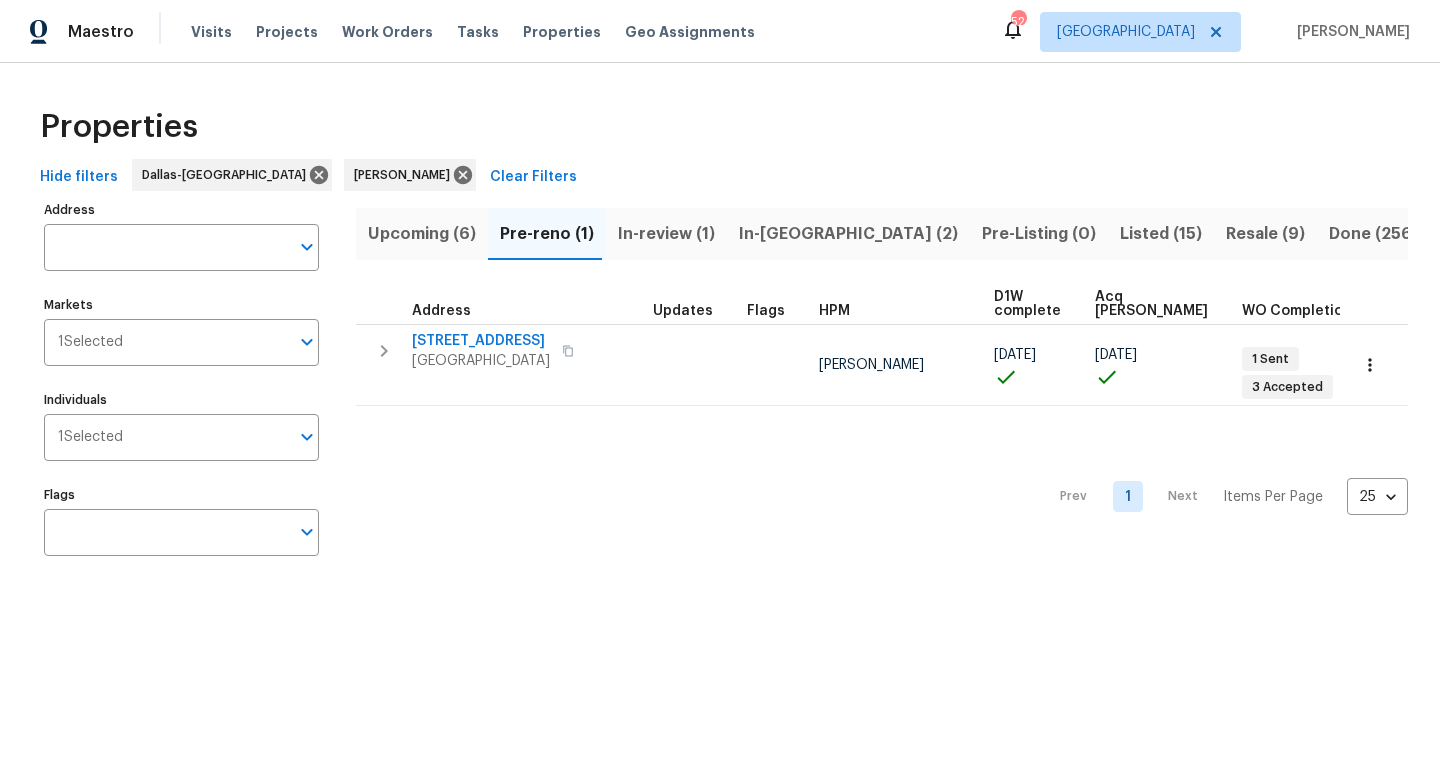 click on "Upcoming (6)" at bounding box center [422, 234] 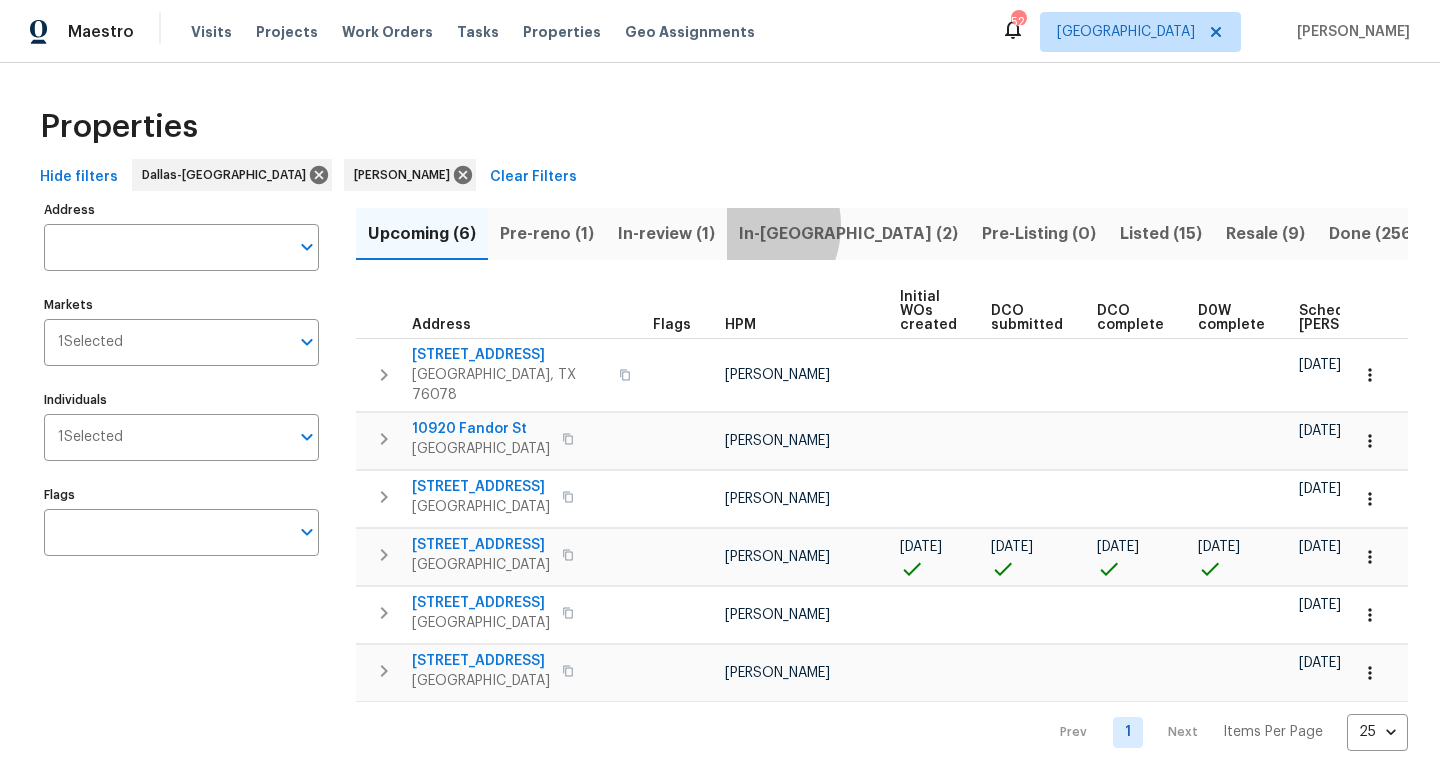 click on "In-reno (2)" at bounding box center [848, 234] 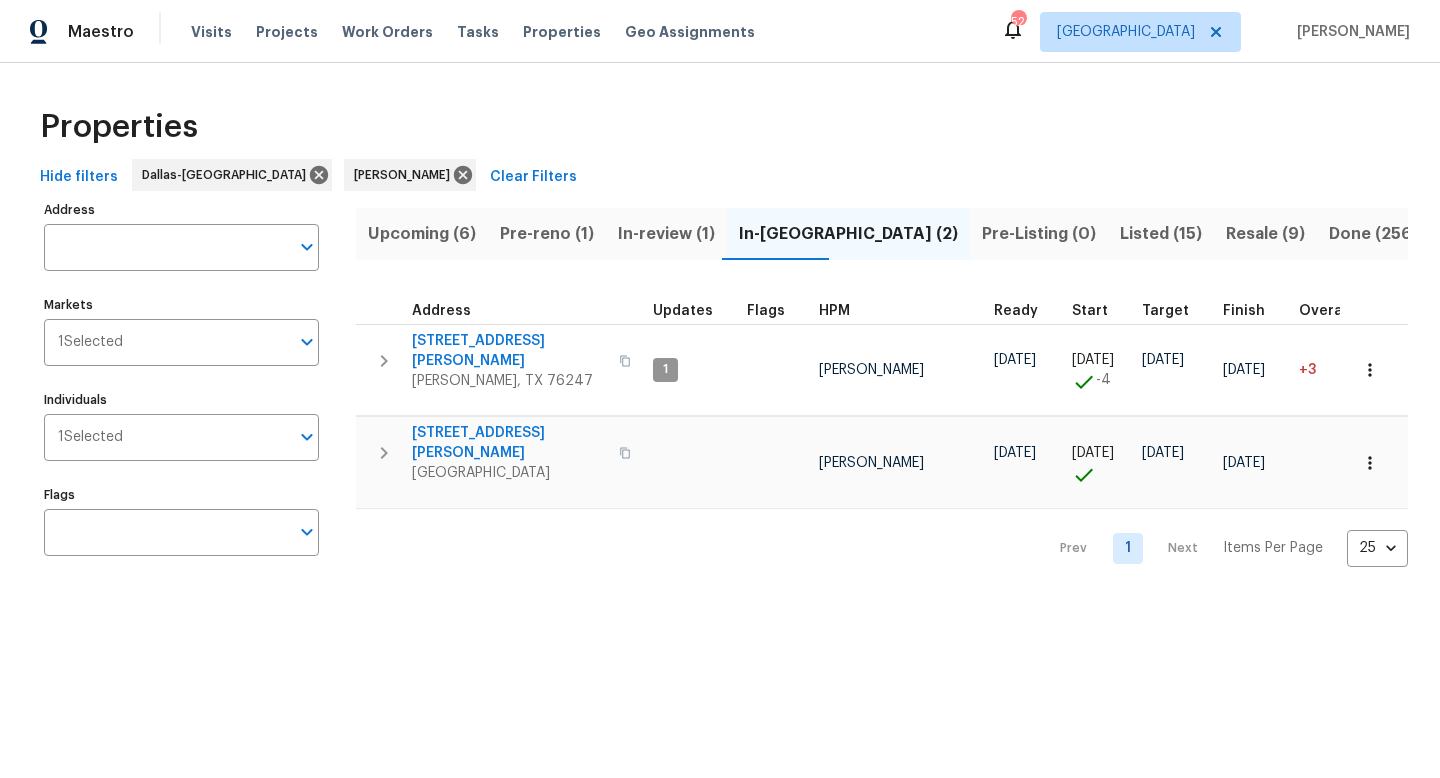 click on "In-review (1)" at bounding box center (666, 234) 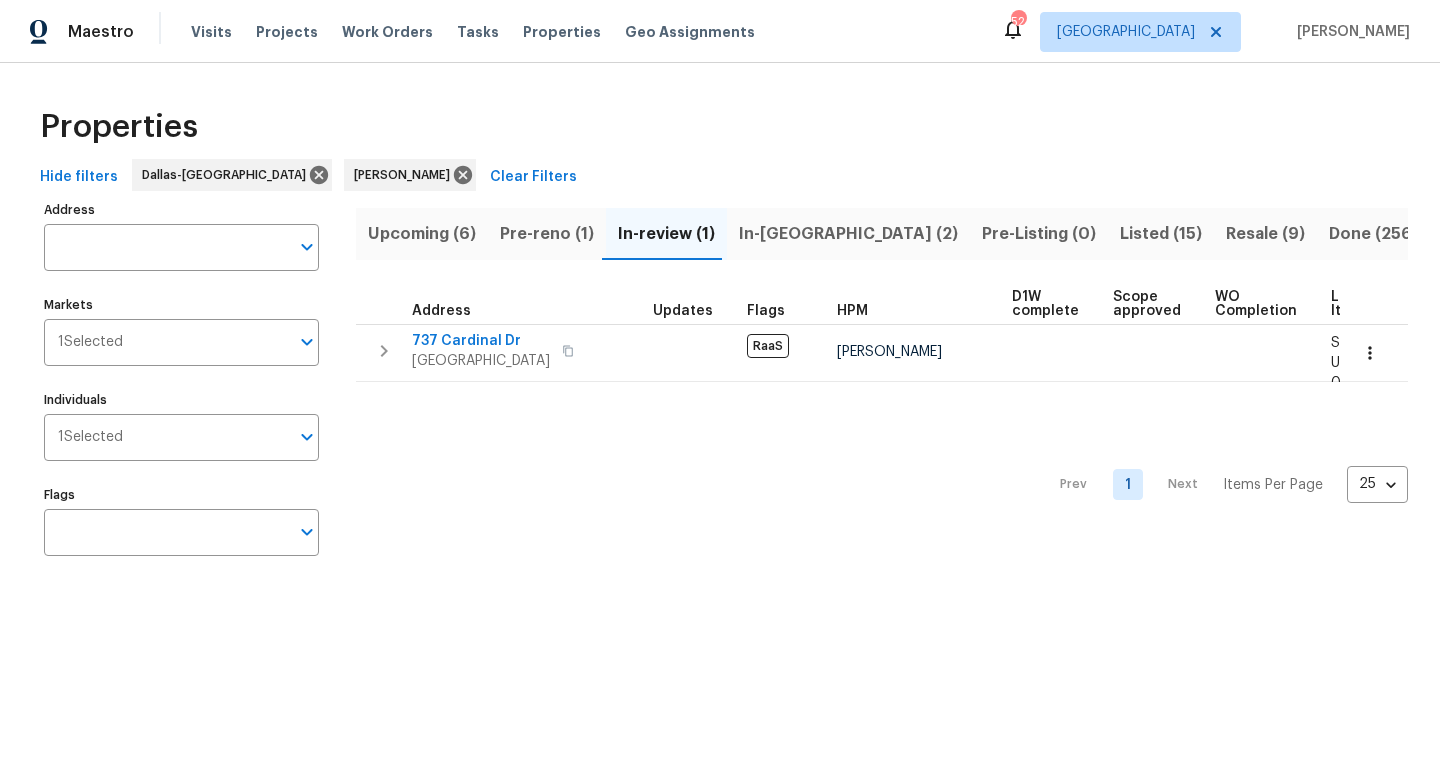 type 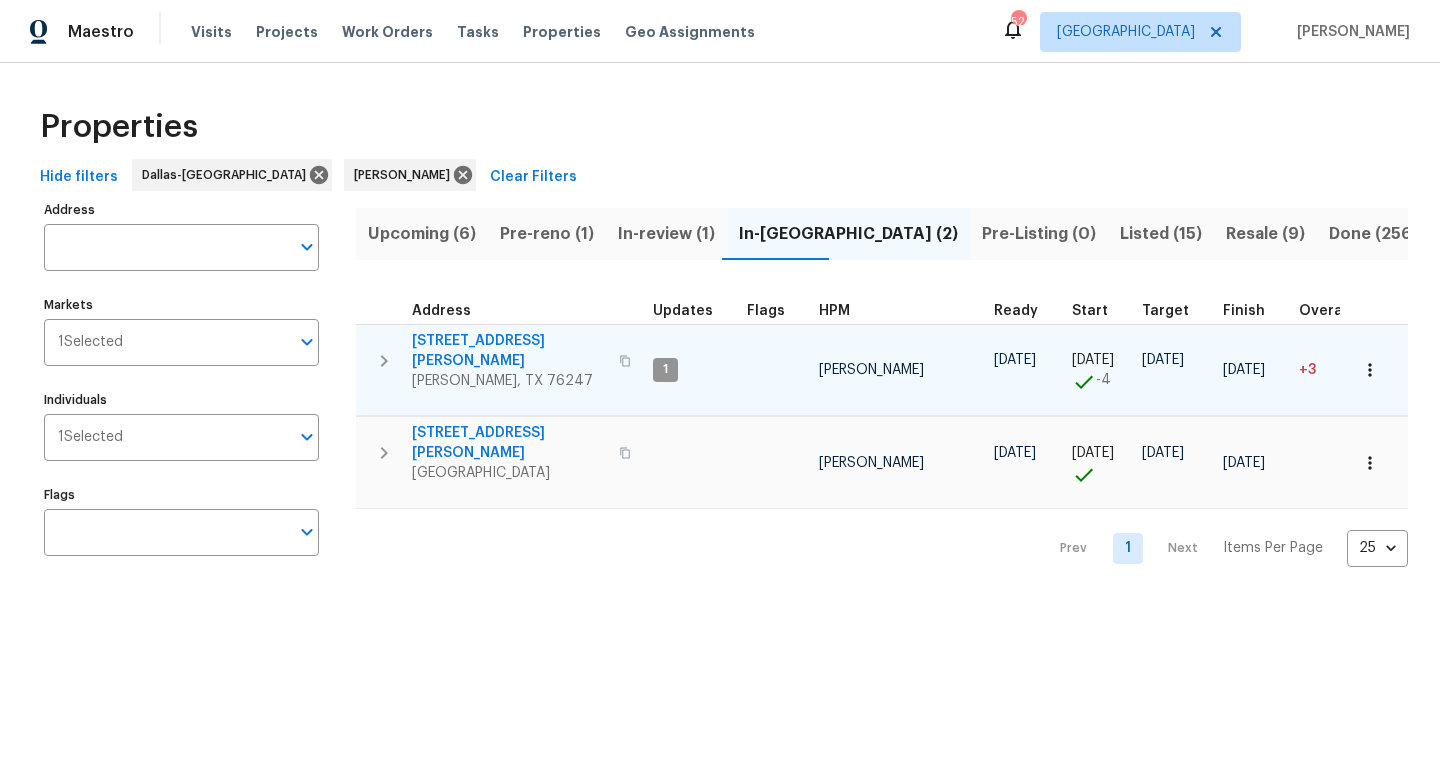 type 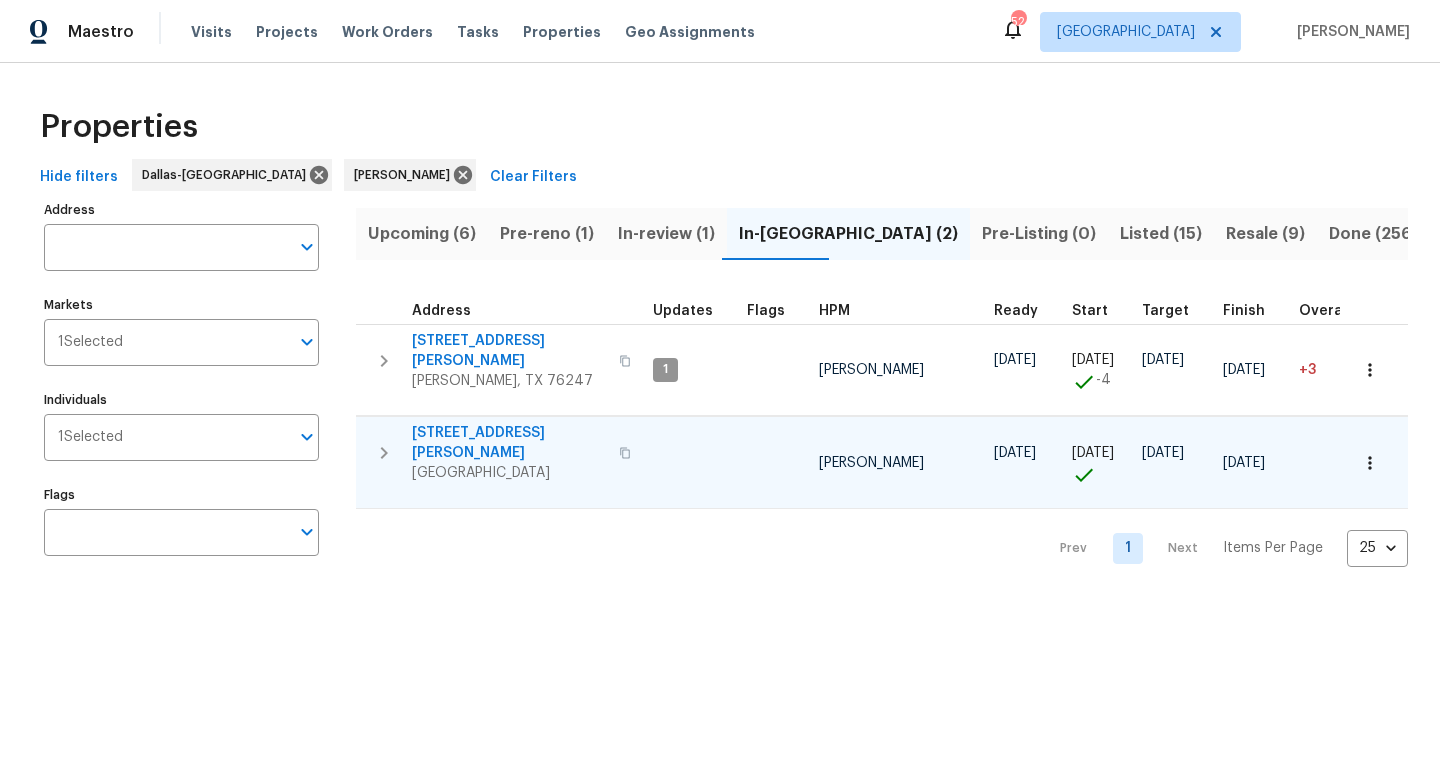 click on "661 Cameron Way" at bounding box center (509, 443) 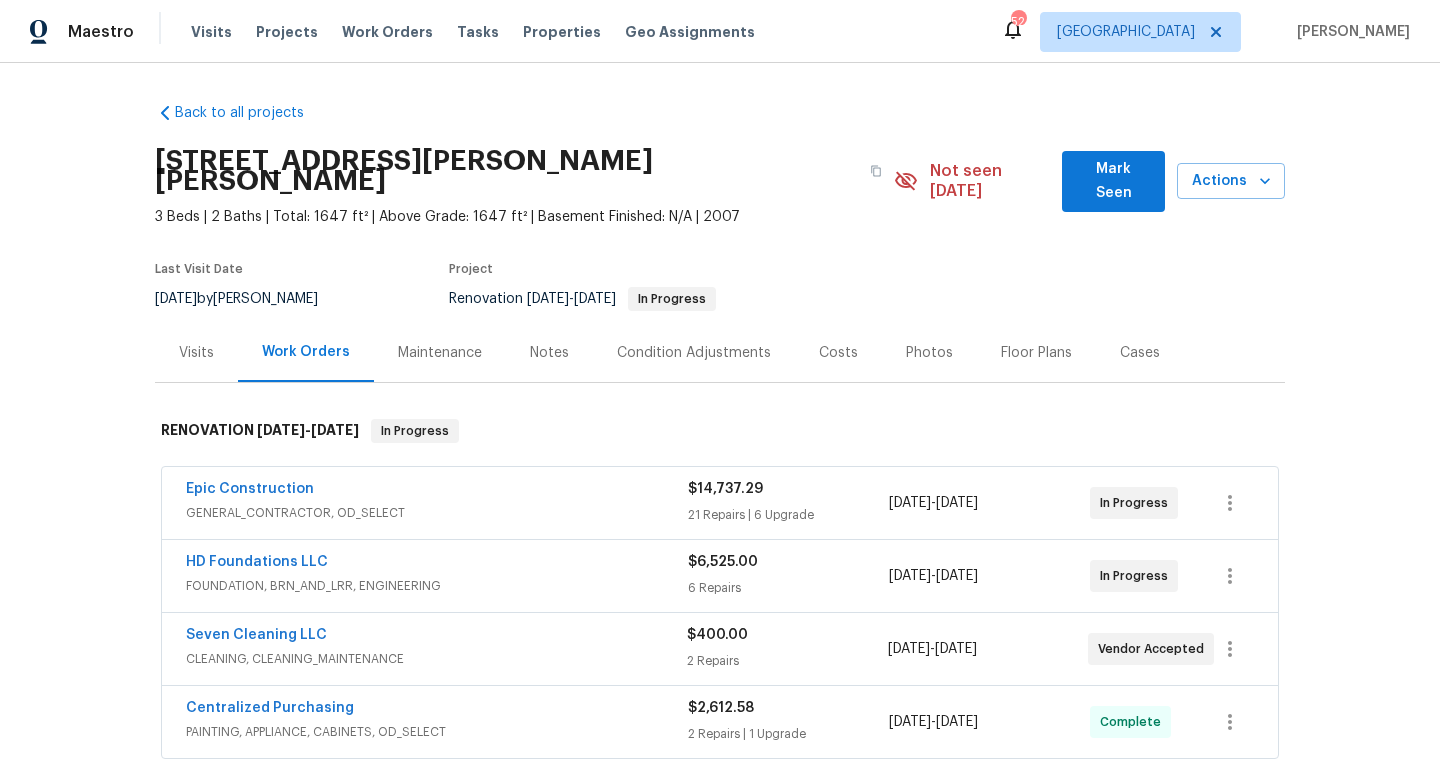 scroll, scrollTop: 0, scrollLeft: 0, axis: both 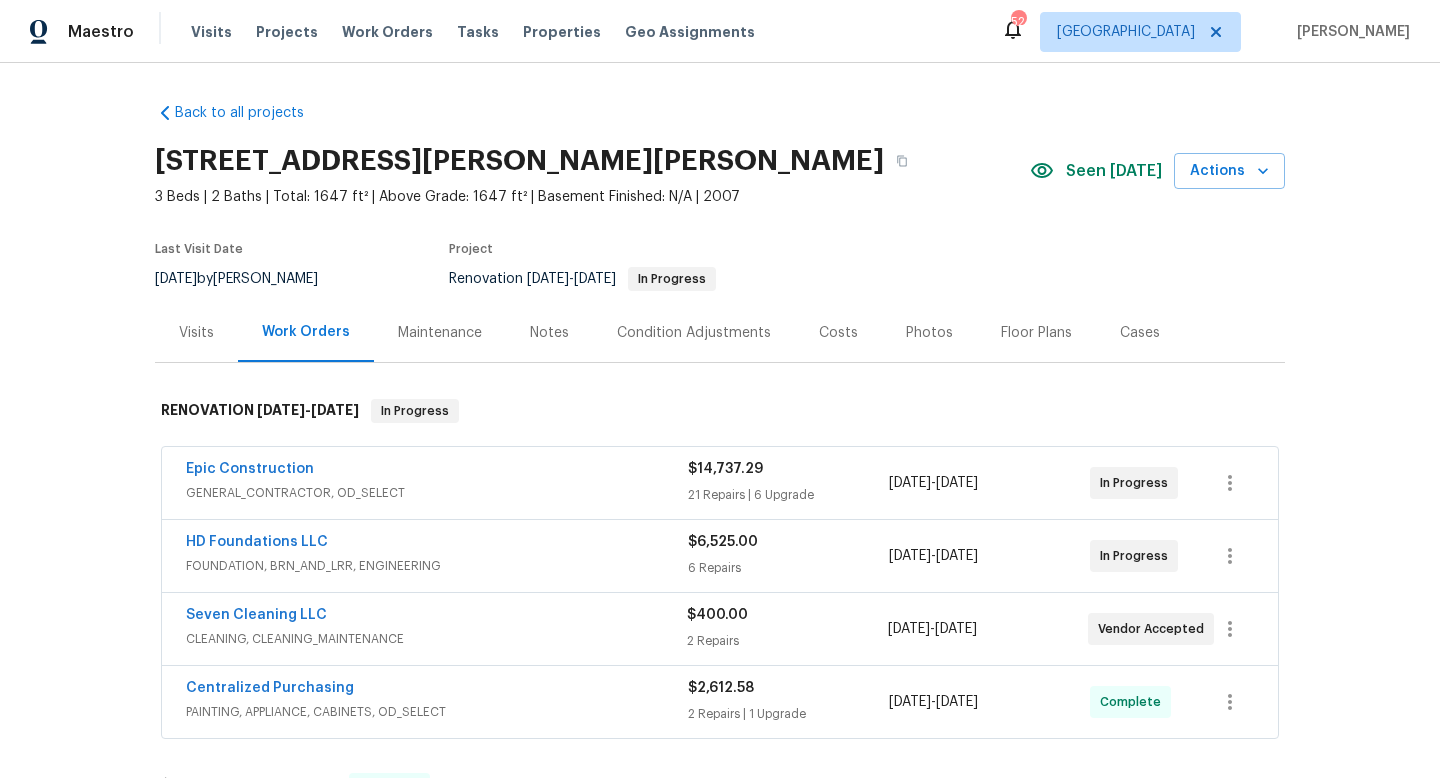 click on "Notes" at bounding box center [549, 333] 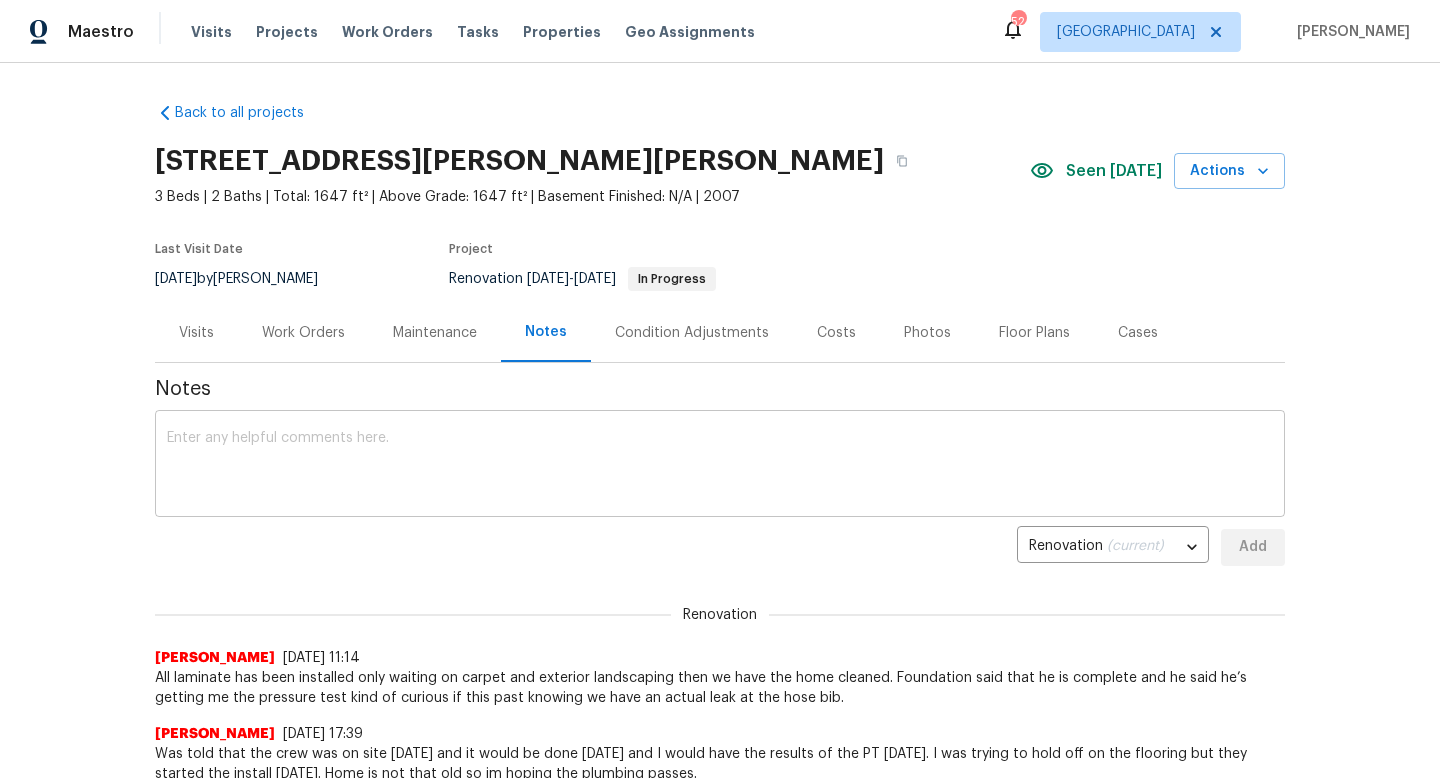 click at bounding box center (720, 466) 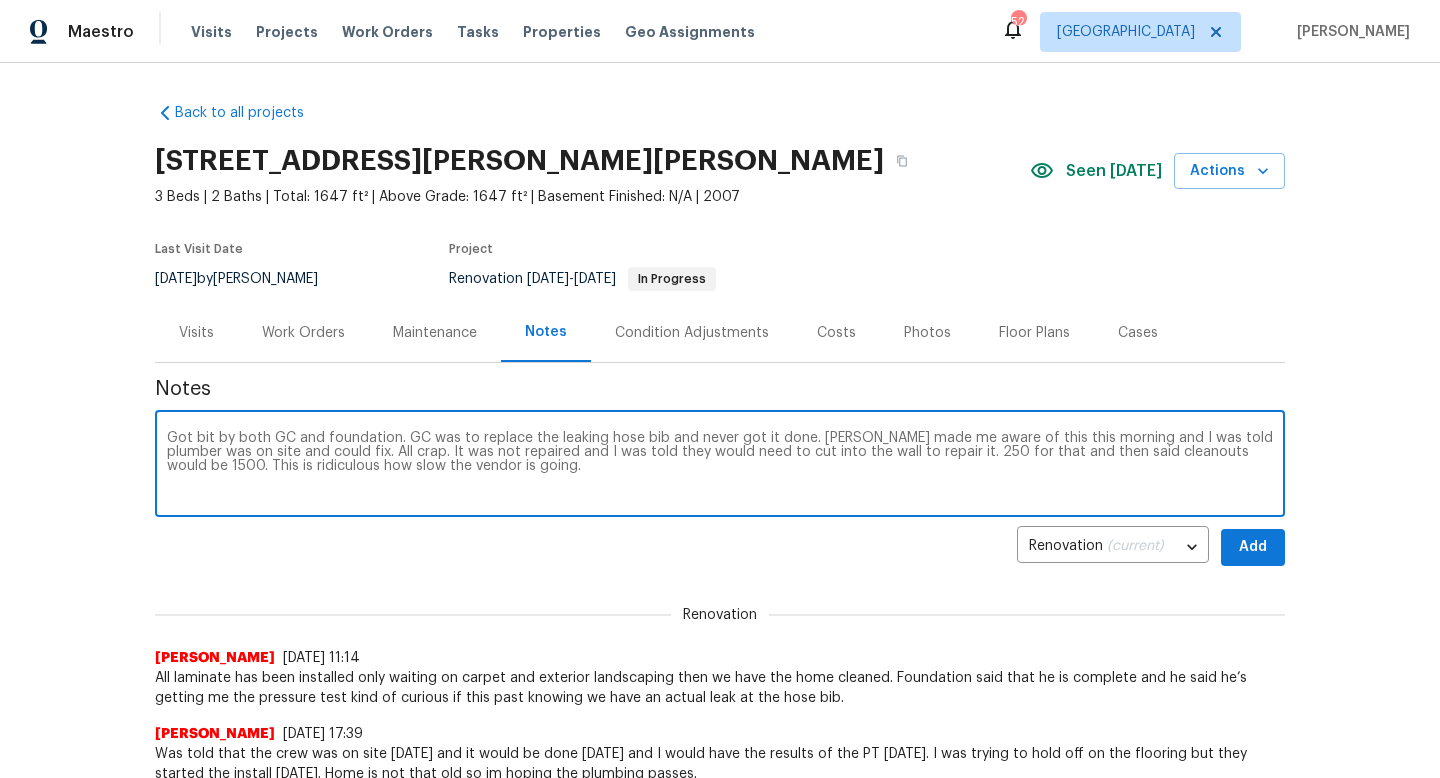 click on "Got bit by both GC and foundation. GC was to replace the leaking hose bib and never got it done. Hunter made me aware of this this morning and I was told plumber was on site and could fix. All crap. It was not repaired and I was told they would need to cut into the wall to repair it. 250 for that and then said cleanouts would be 1500. This is ridiculous how slow the vendor is going." at bounding box center [720, 466] 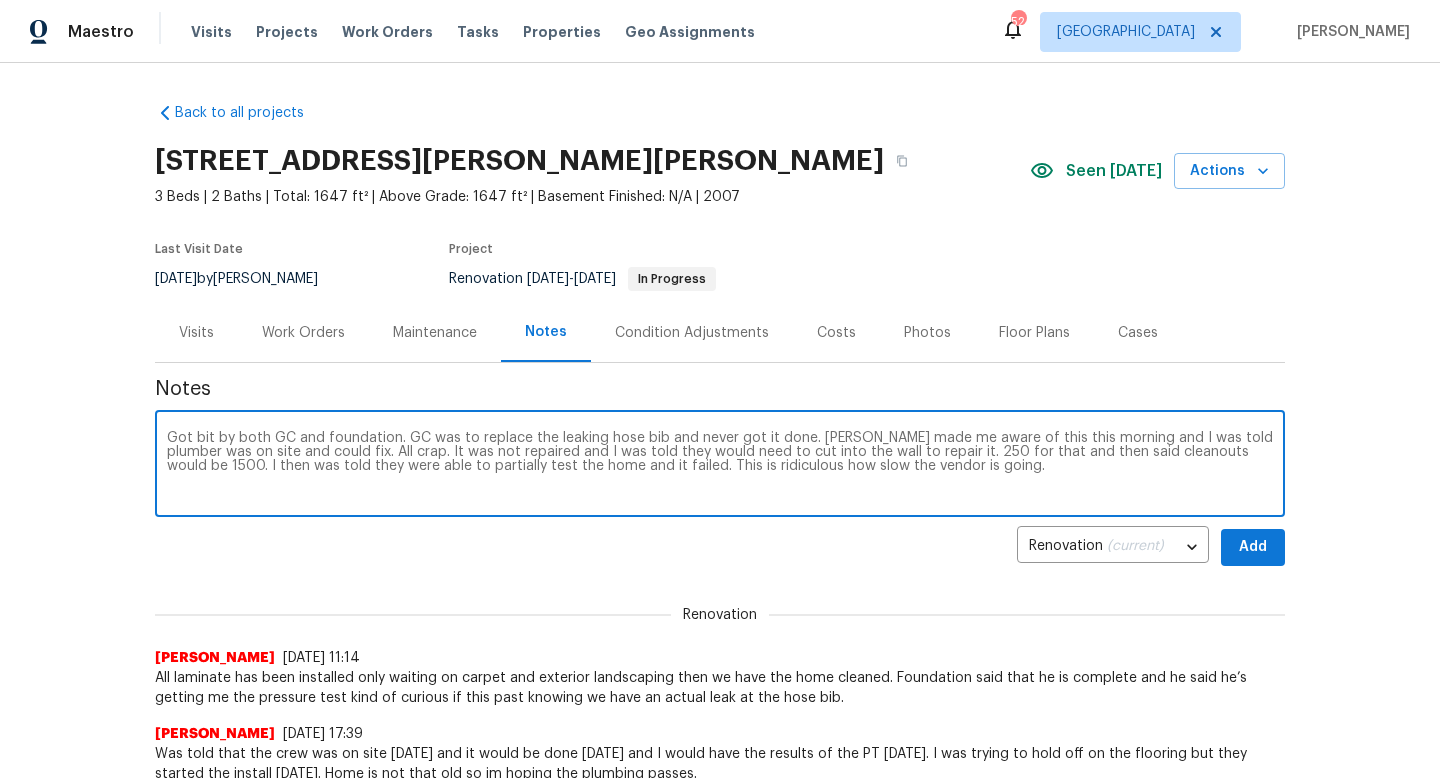 drag, startPoint x: 728, startPoint y: 467, endPoint x: 1008, endPoint y: 475, distance: 280.11426 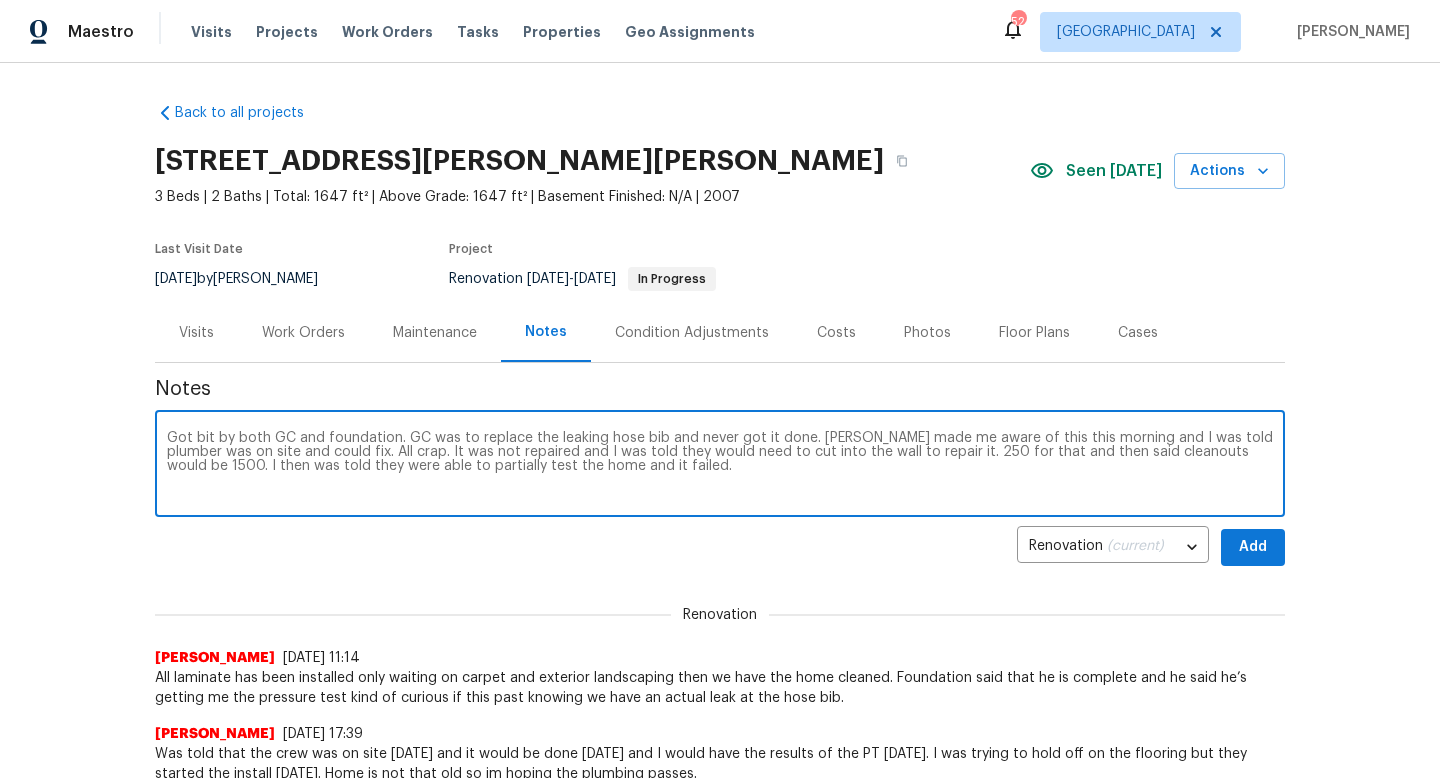 type on "Got bit by both GC and foundation. GC was to replace the leaking hose bib and never got it done. Hunter made me aware of this this morning and I was told plumber was on site and could fix. All crap. It was not repaired and I was told they would need to cut into the wall to repair it. 250 for that and then said cleanouts would be 1500. I then was told they were able to partially test the home and it failed." 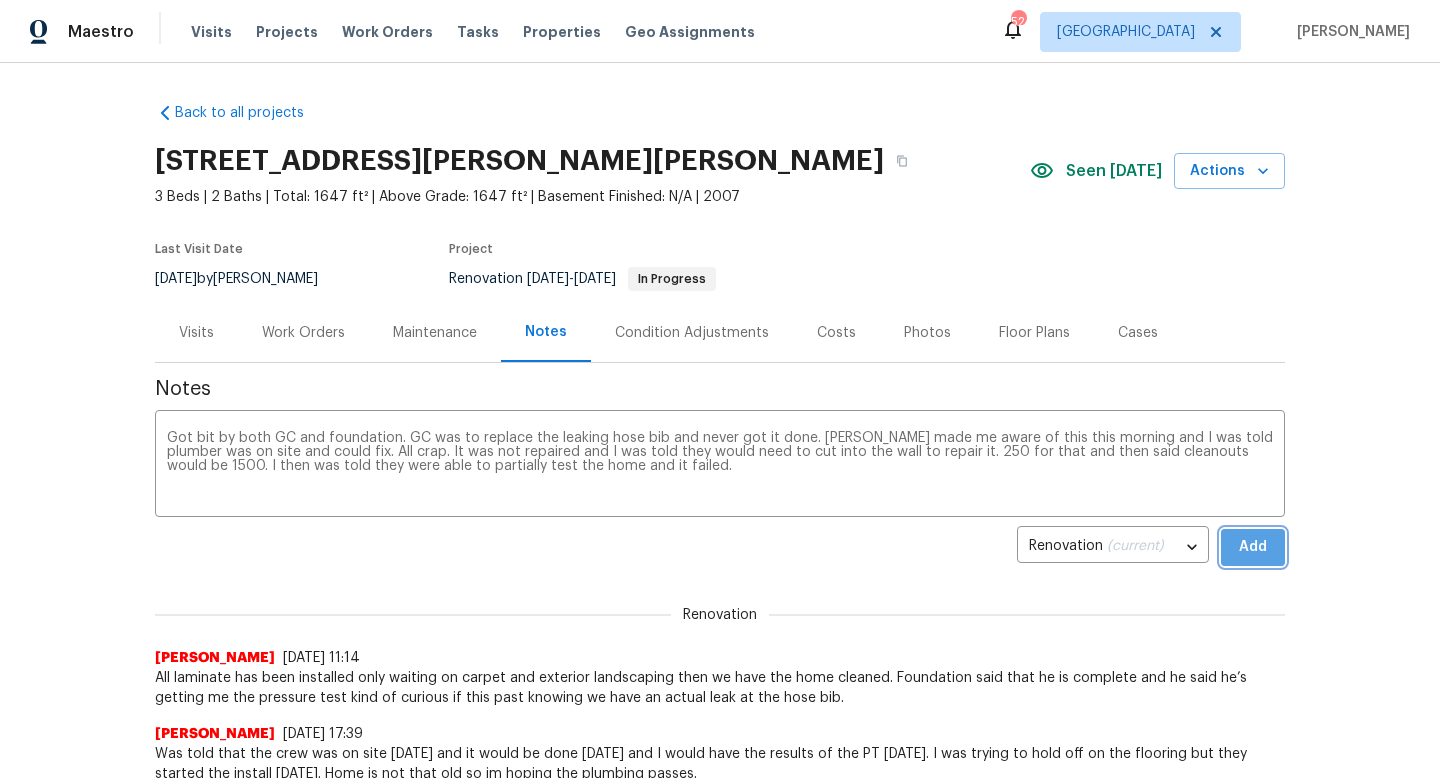 click on "Add" at bounding box center (1253, 547) 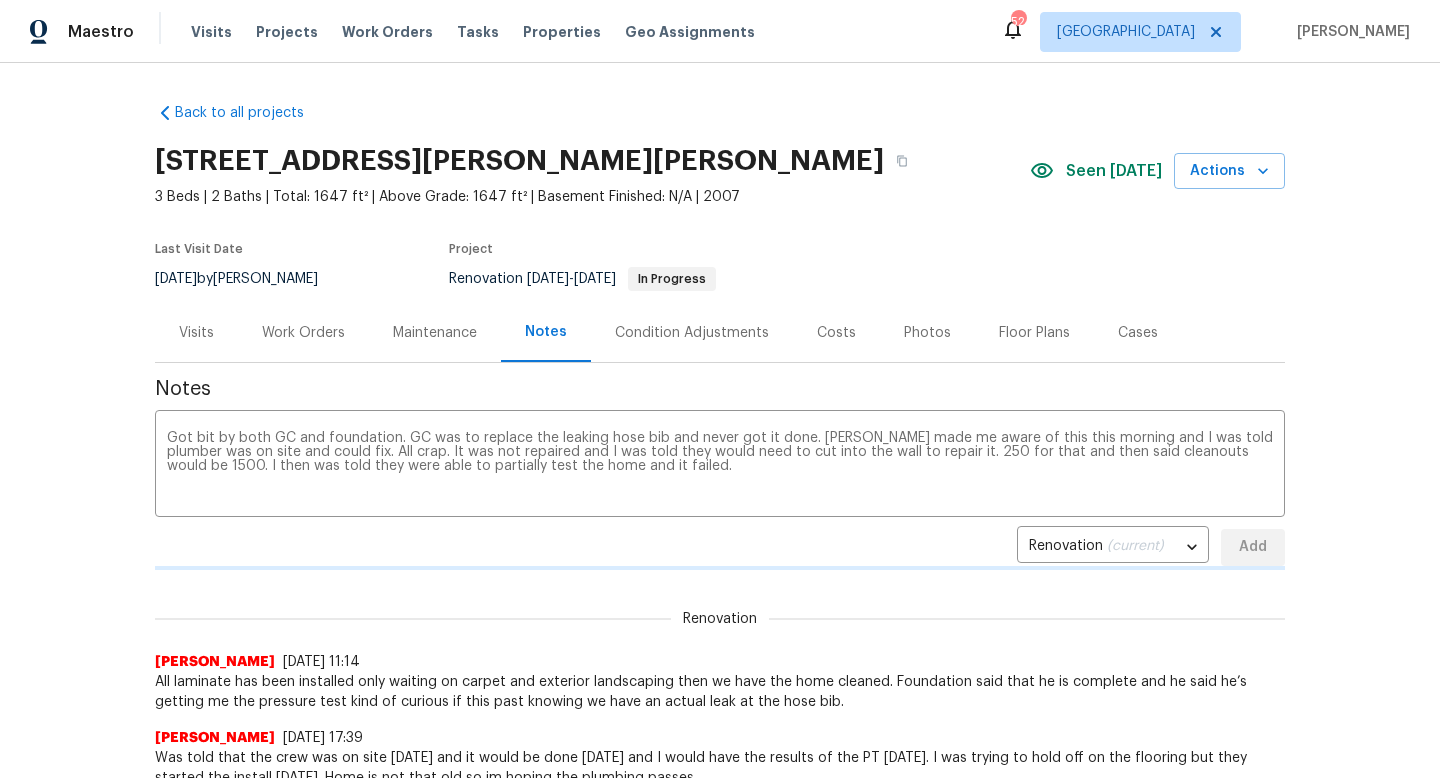 type 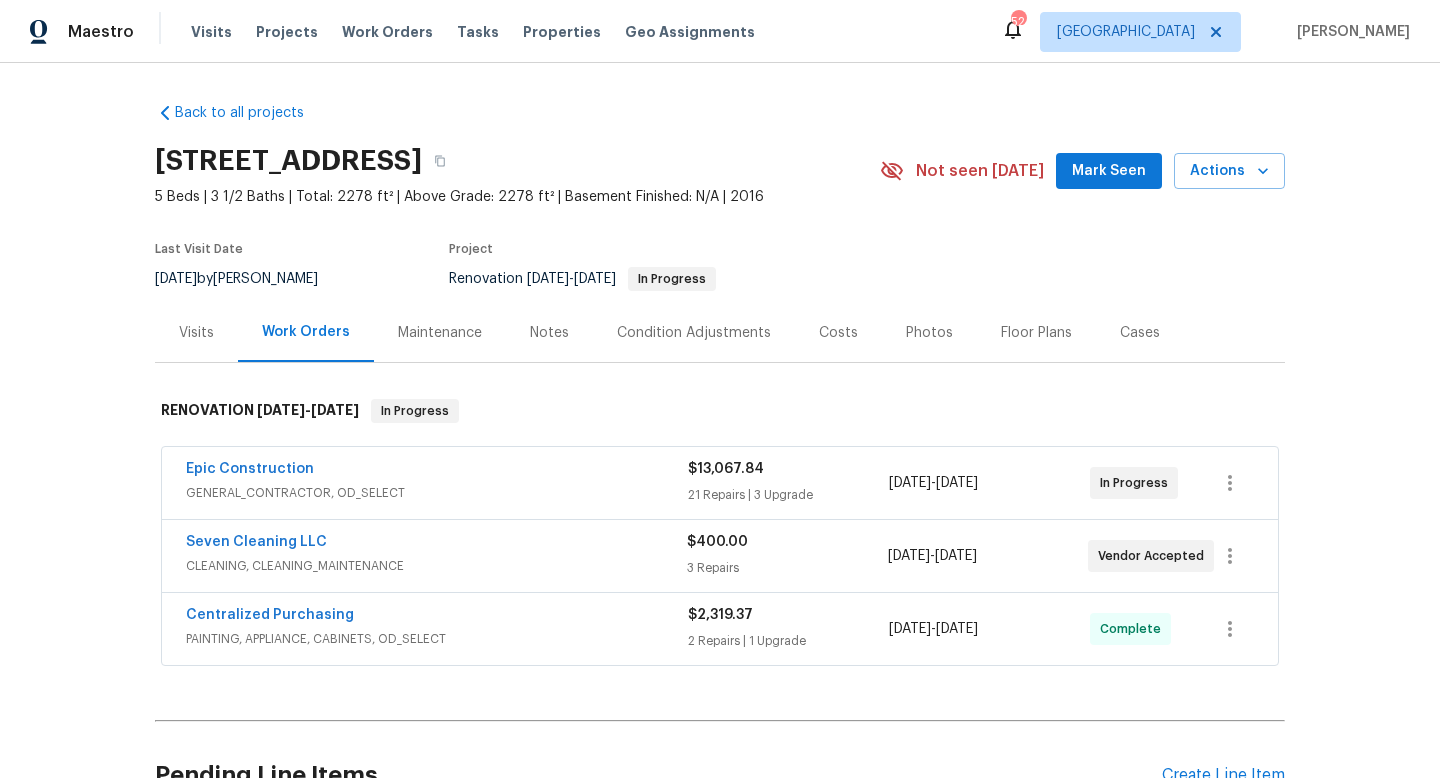 scroll, scrollTop: 0, scrollLeft: 0, axis: both 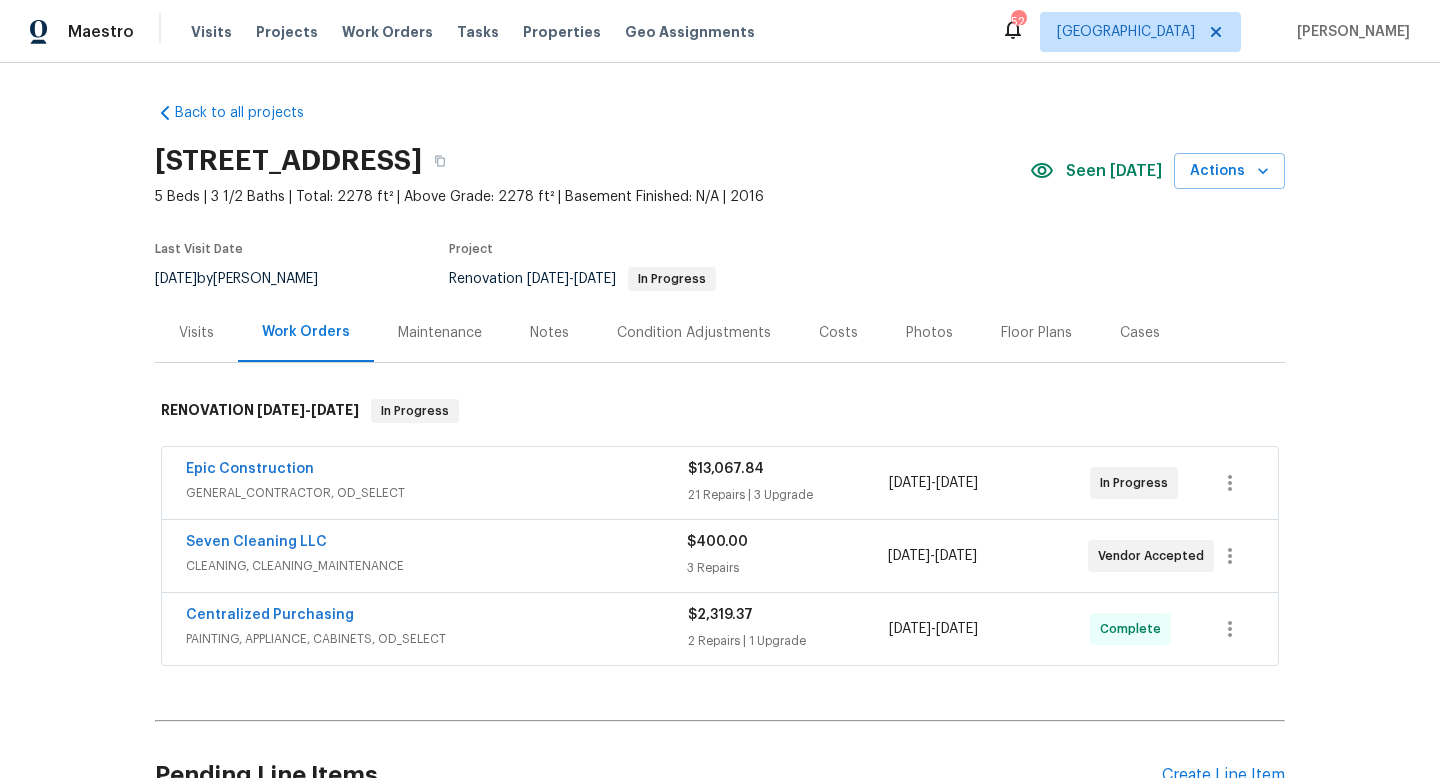 click on "Notes" at bounding box center [549, 333] 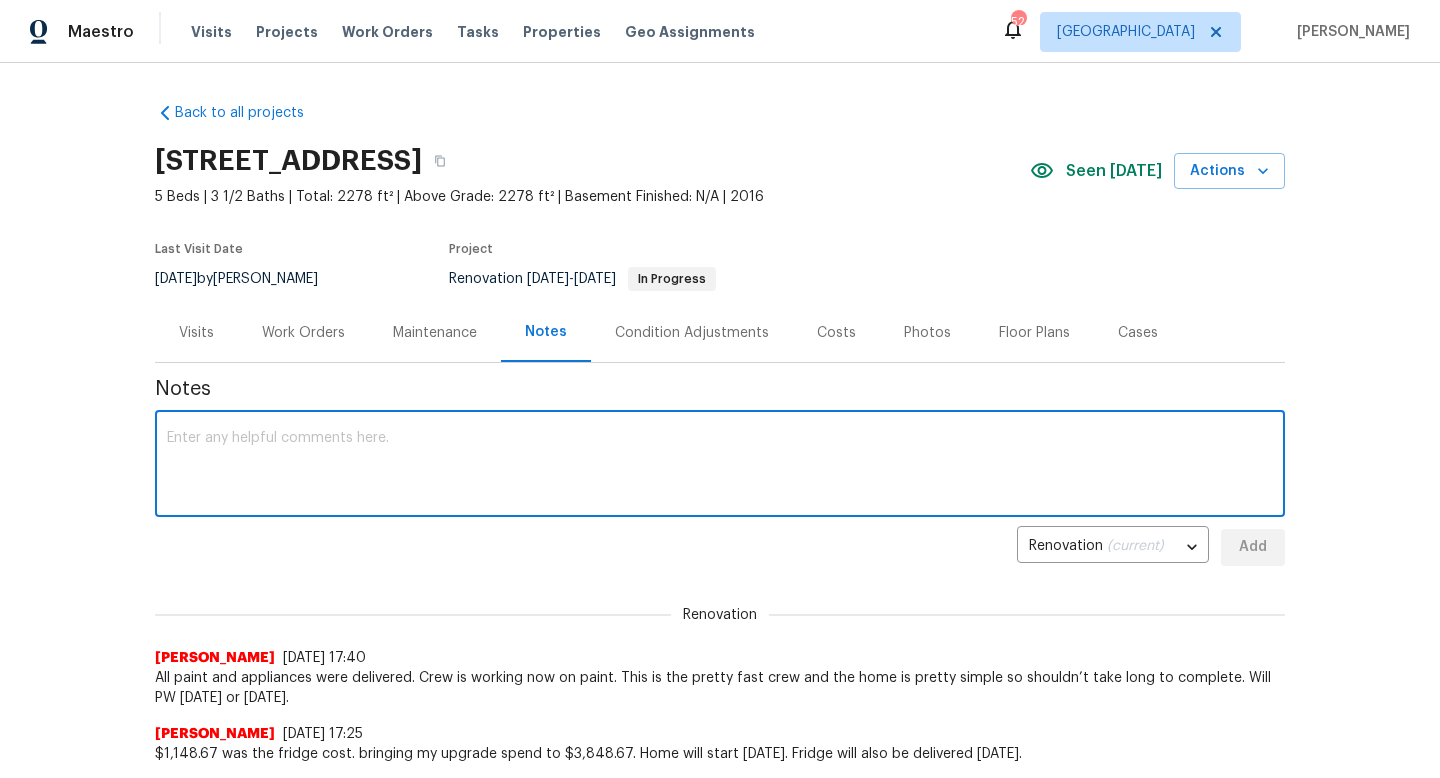 click at bounding box center [720, 466] 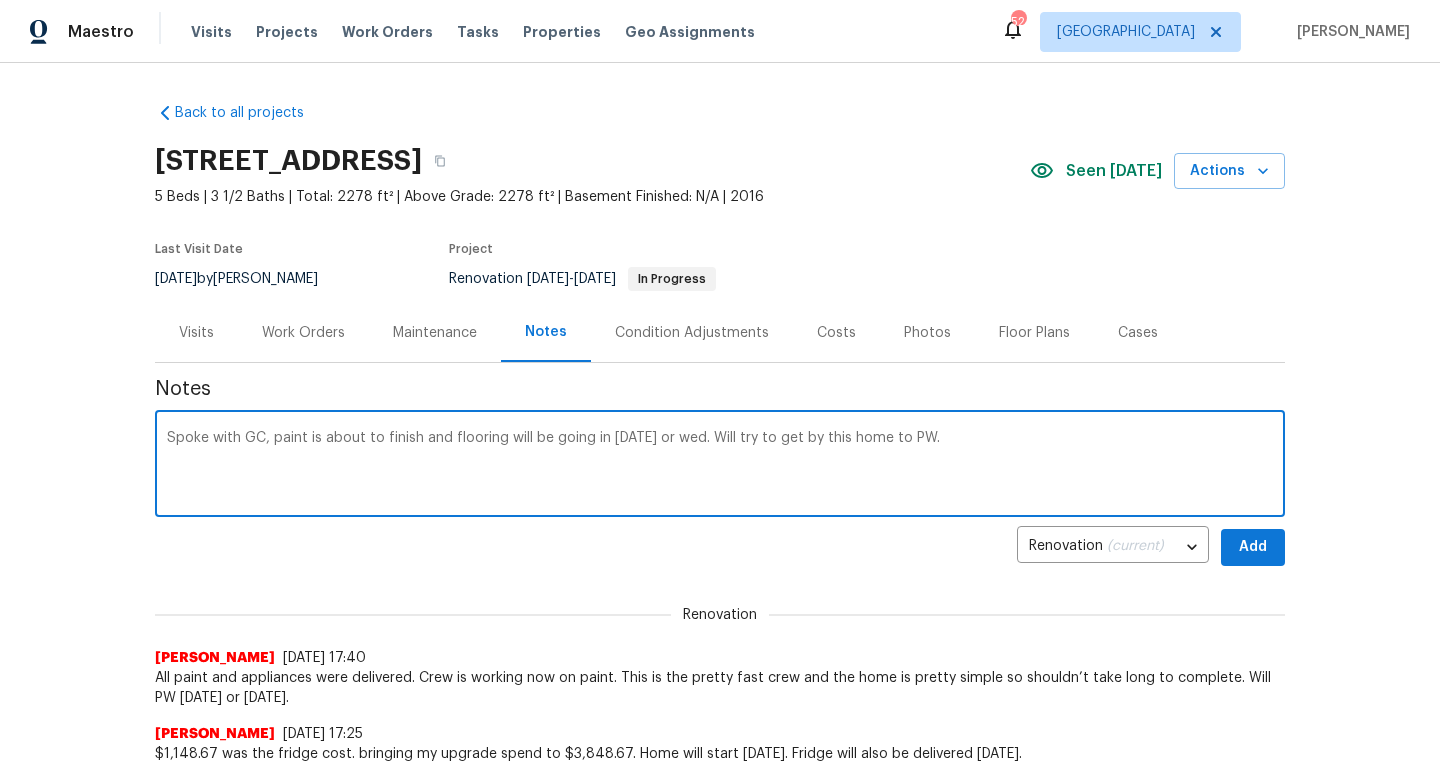 type on "Spoke with GC, paint is about to finish and flooring will be going in [DATE] or wed. Will try to get by this home to PW." 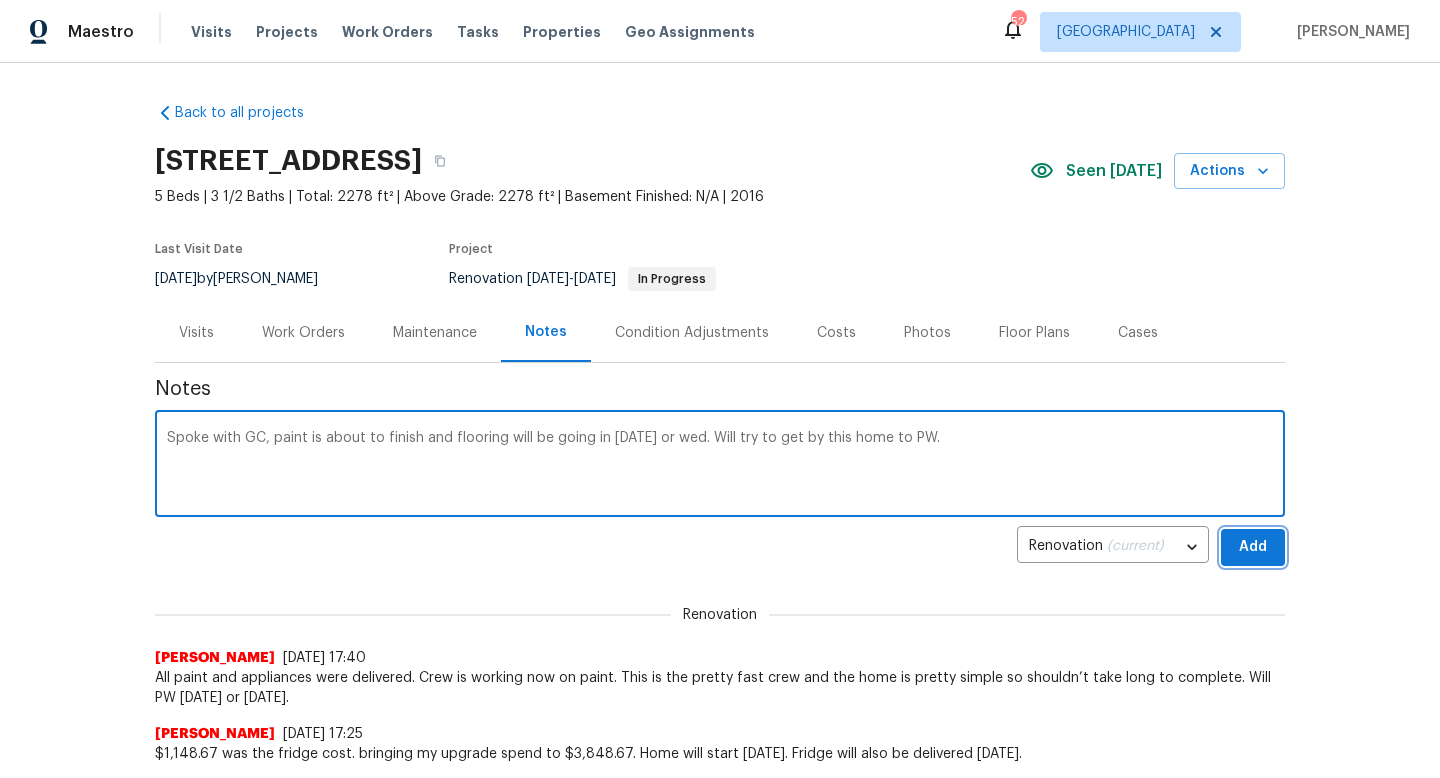 click on "Add" at bounding box center [1253, 547] 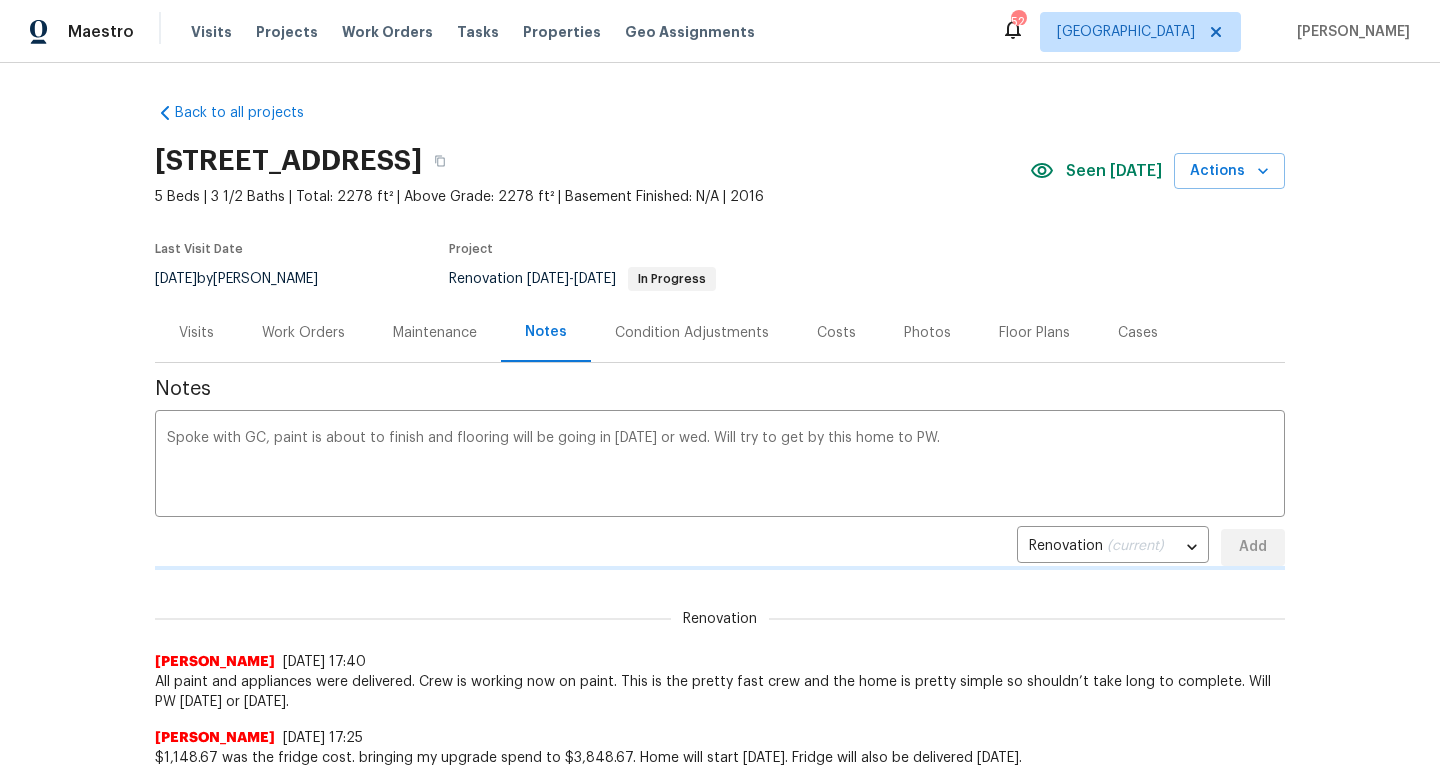 type 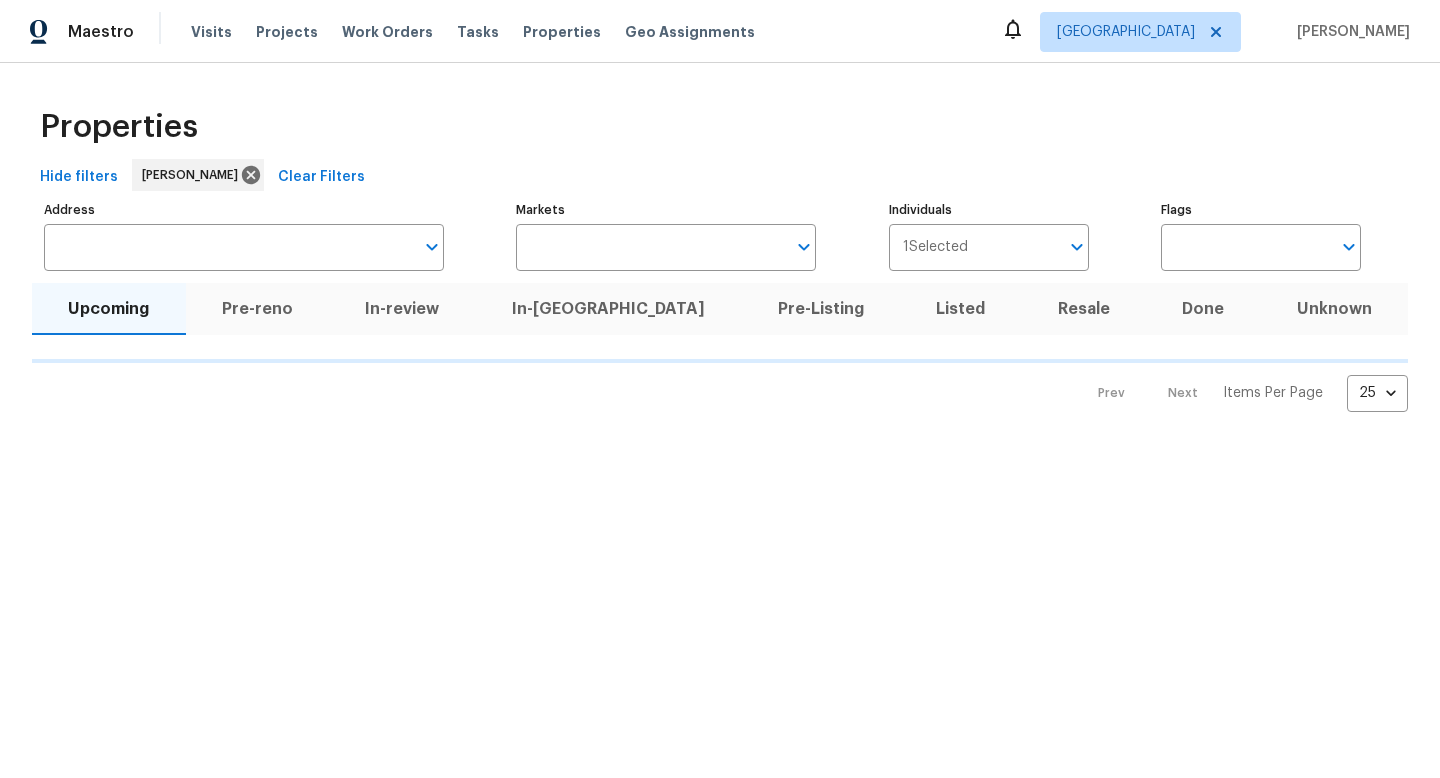 scroll, scrollTop: 0, scrollLeft: 0, axis: both 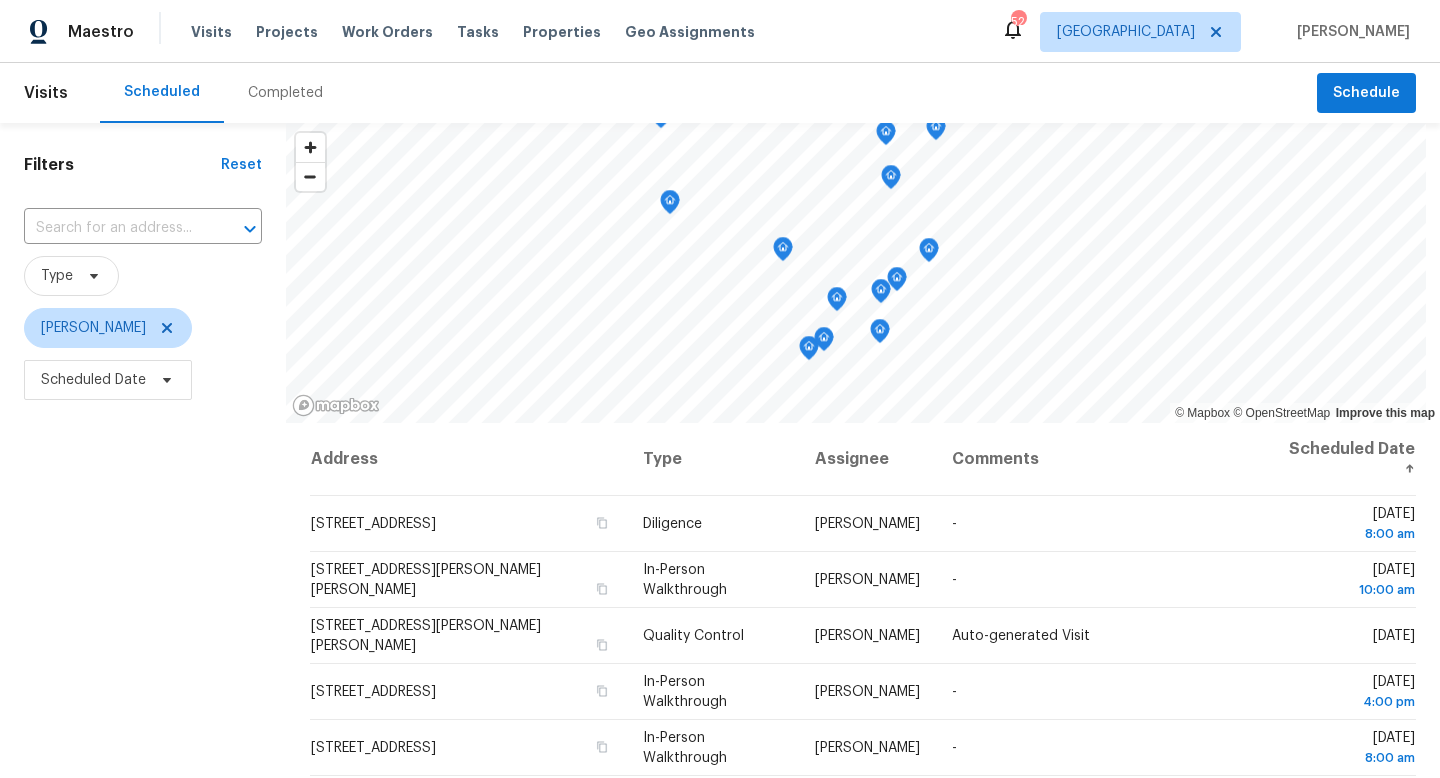 click on "Type" at bounding box center (713, 459) 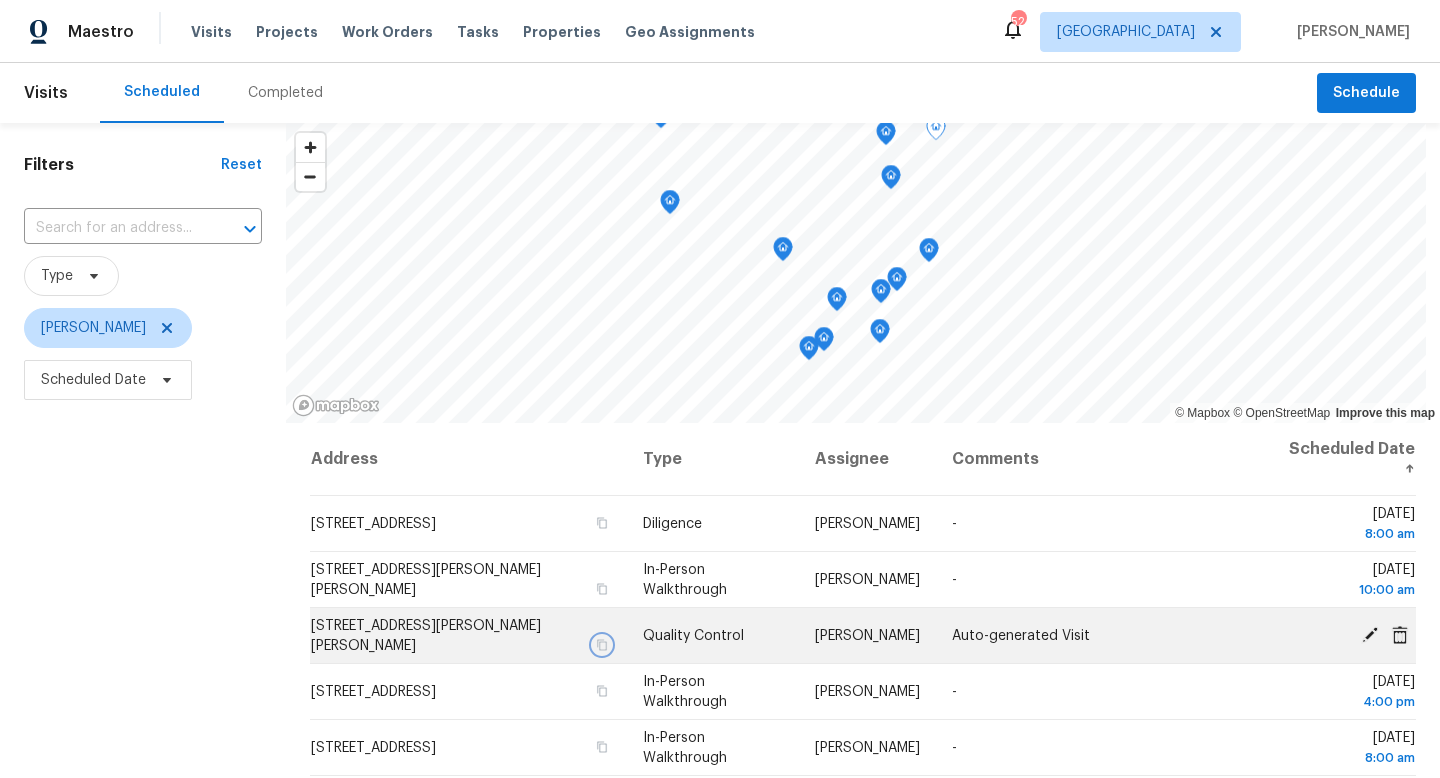 click at bounding box center [602, 645] 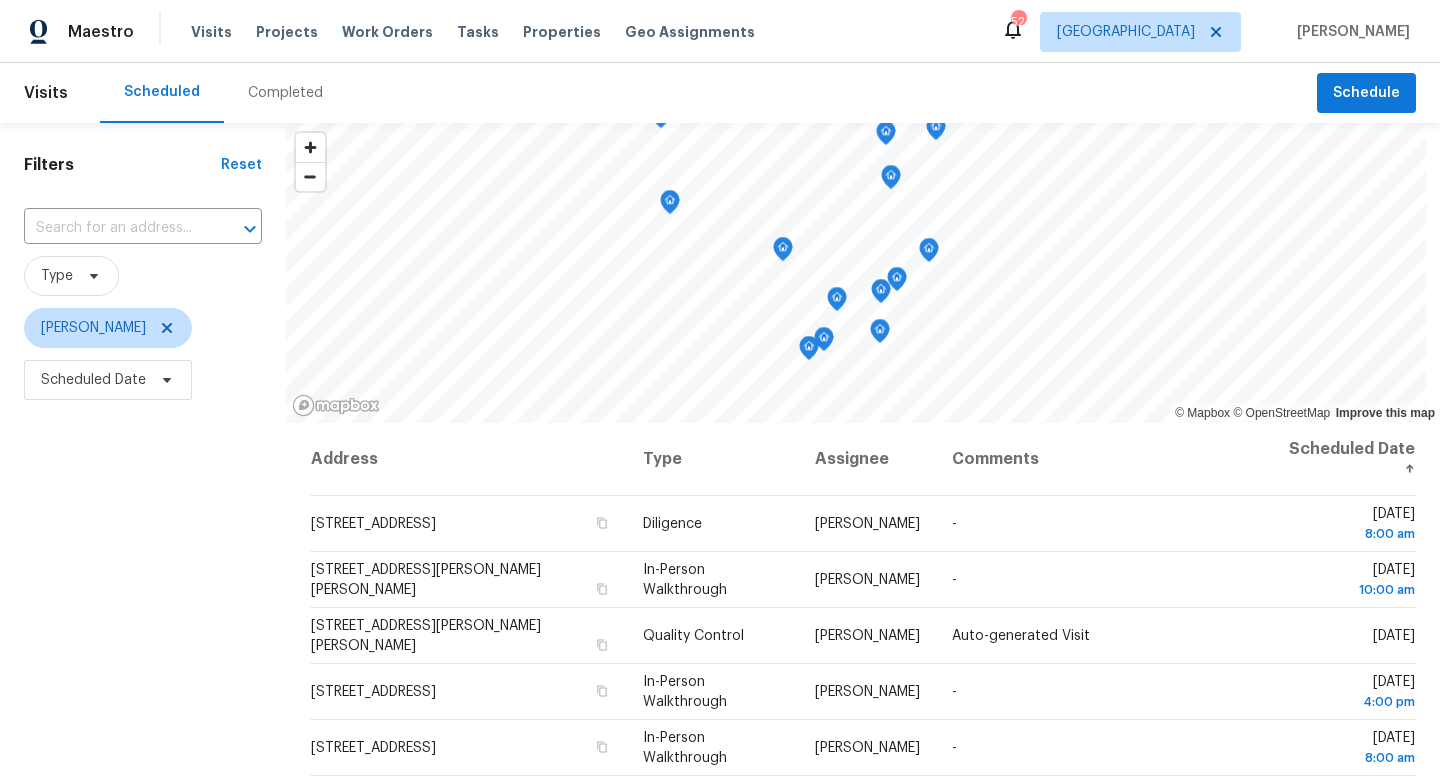 click on "Scheduled Completed" at bounding box center [708, 93] 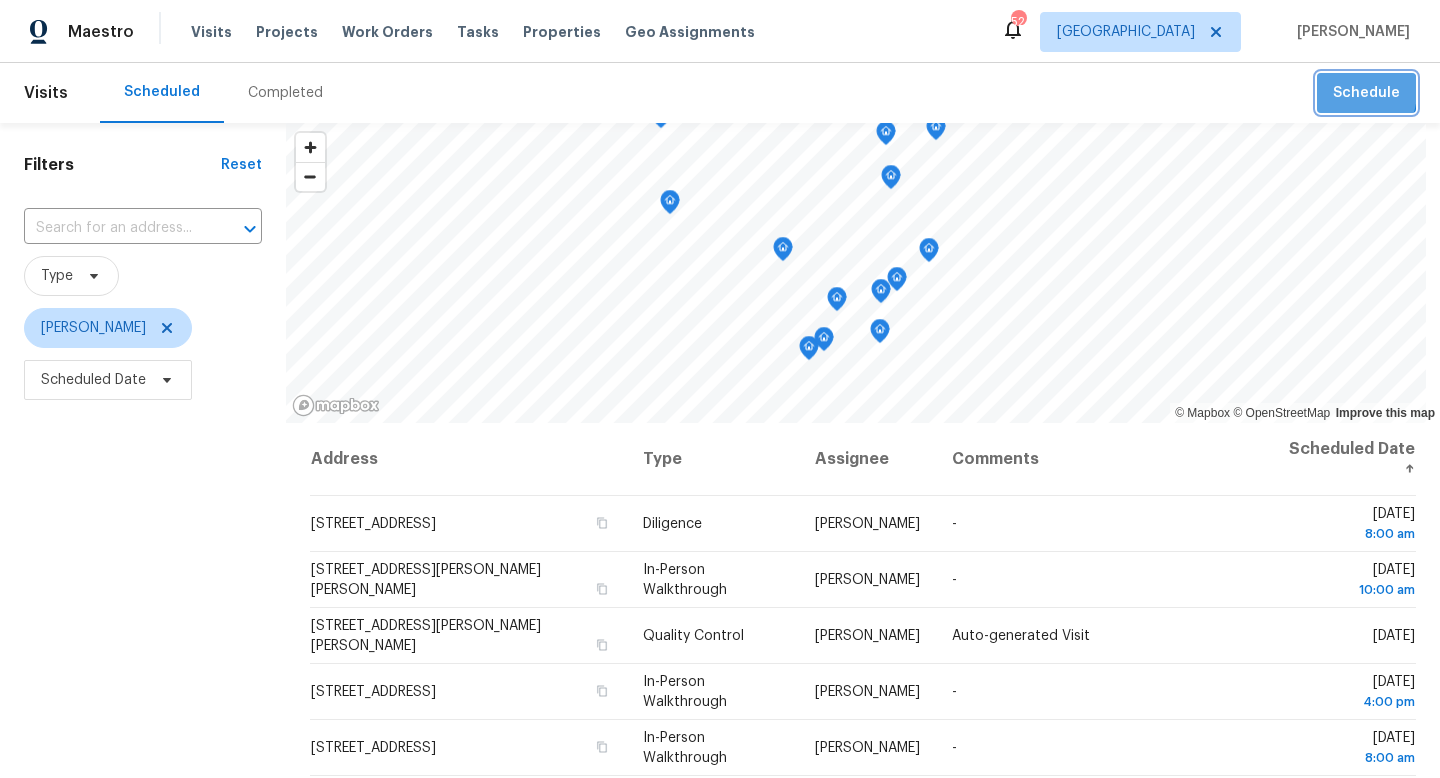 click on "Schedule" at bounding box center (1366, 93) 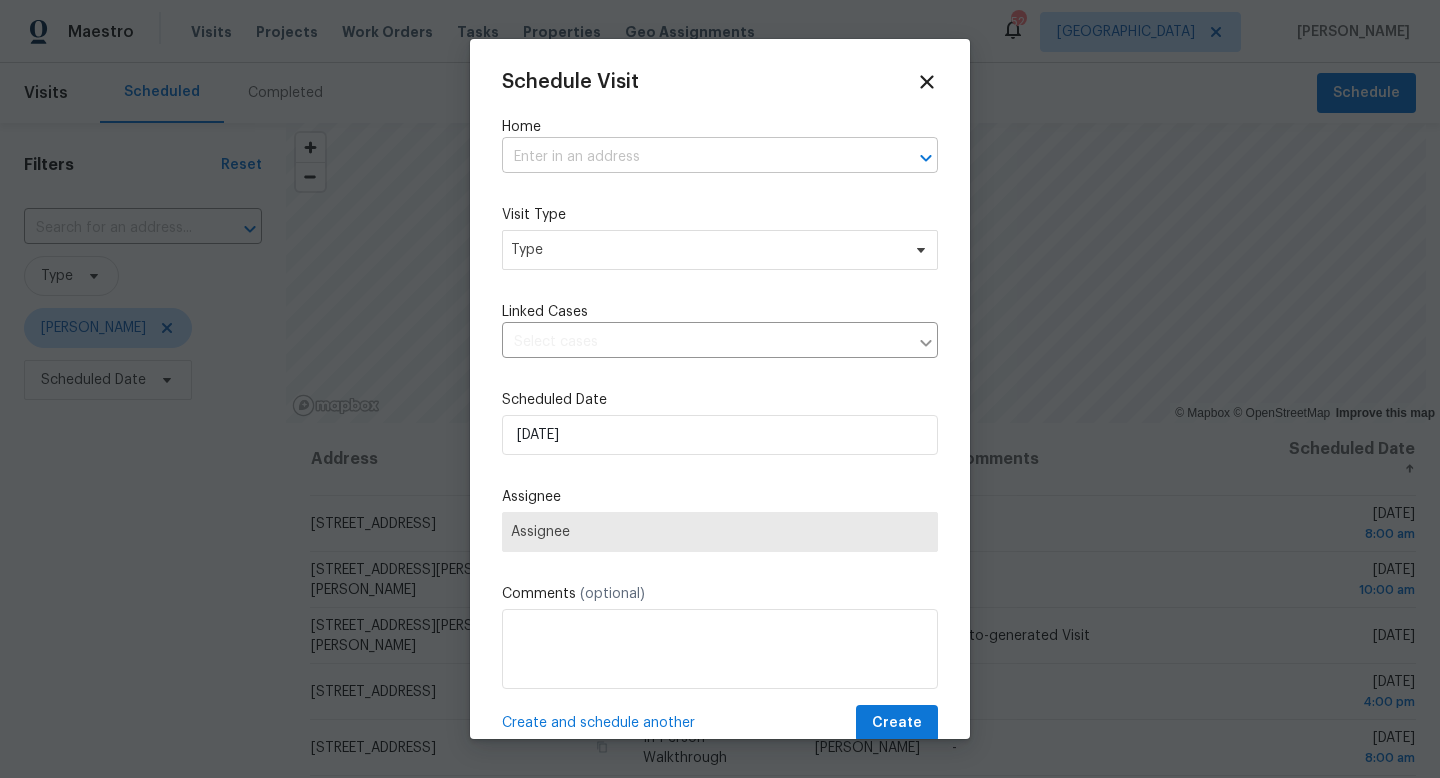 click at bounding box center [692, 157] 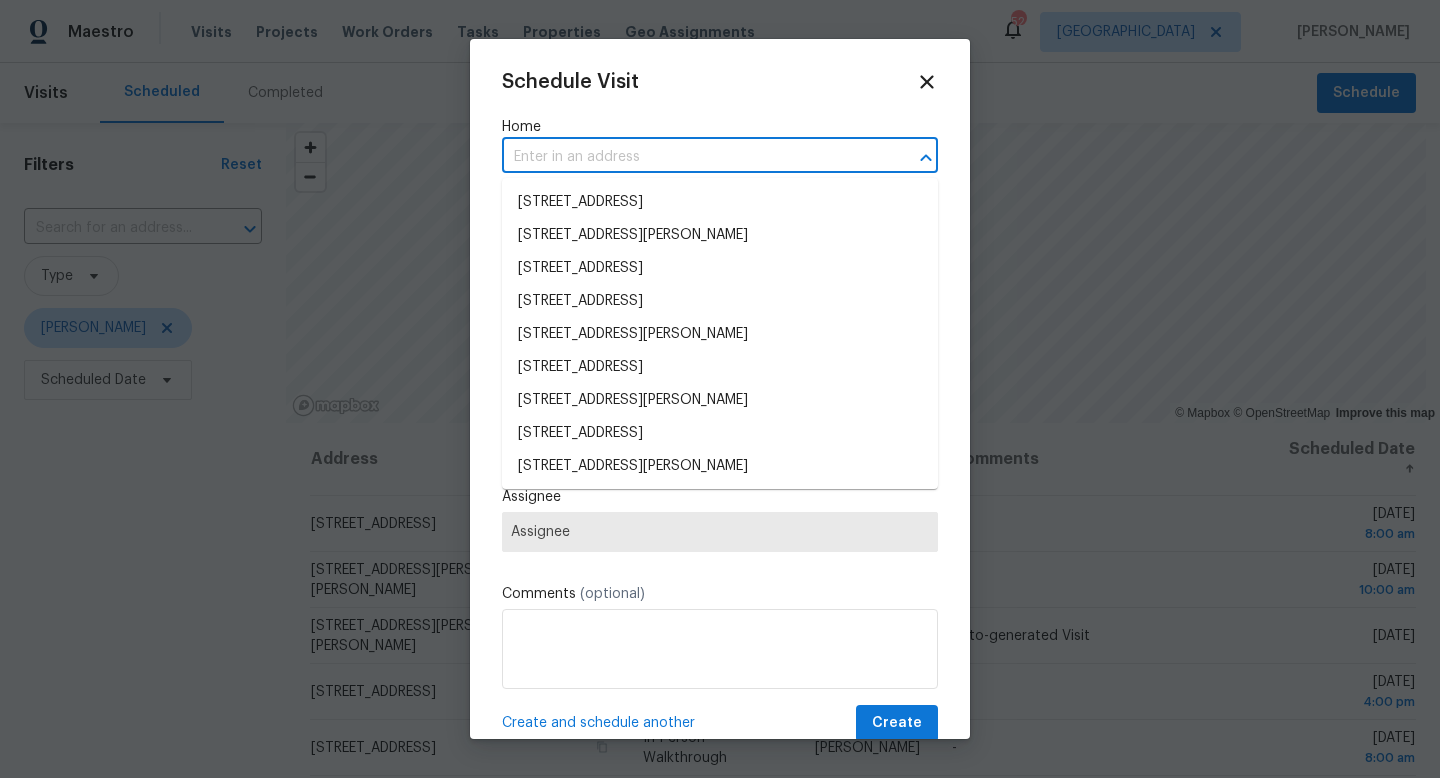 paste on "16624 J Cheshier Ct, Justin, TX 76247" 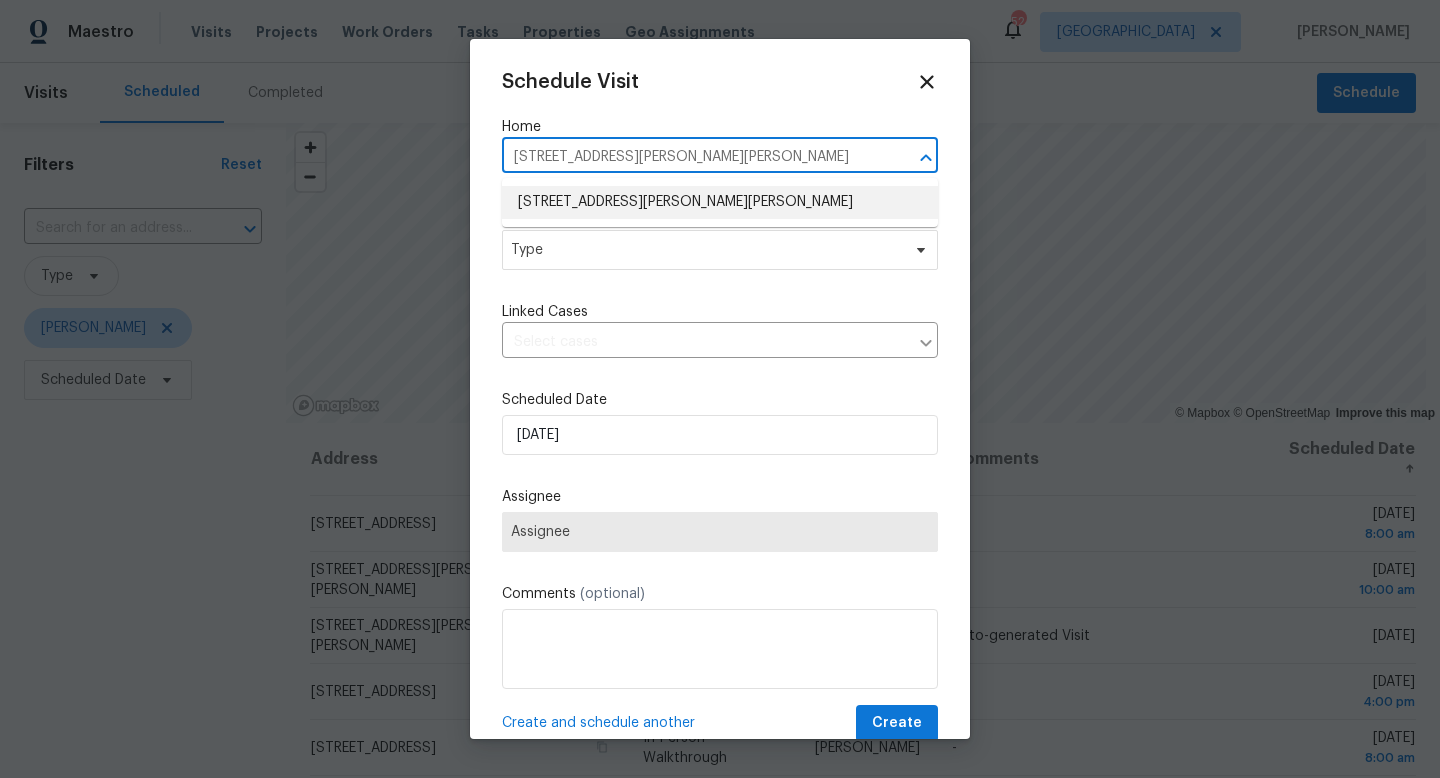 click on "16624 J Cheshier Ct, Justin, TX 76247" at bounding box center [720, 202] 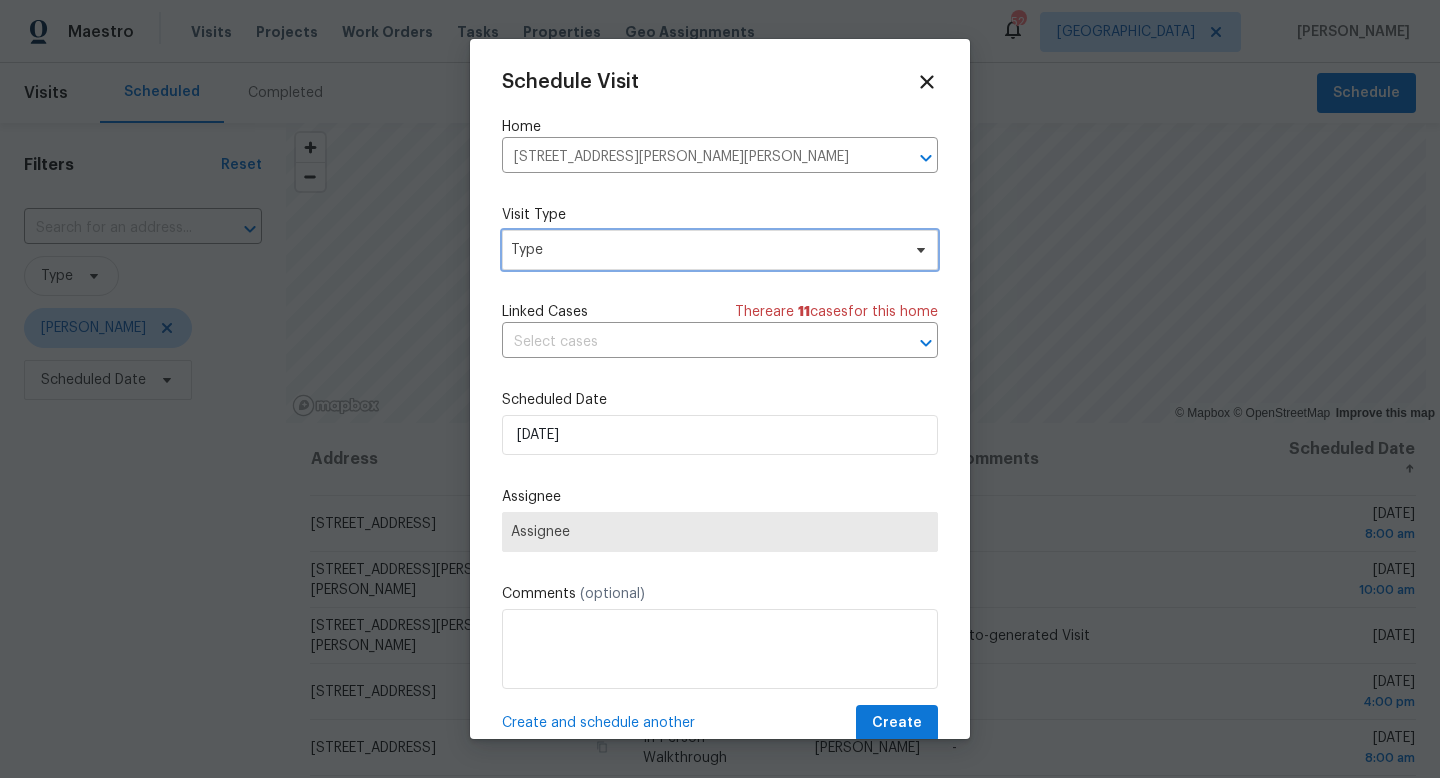 click on "Type" at bounding box center [705, 250] 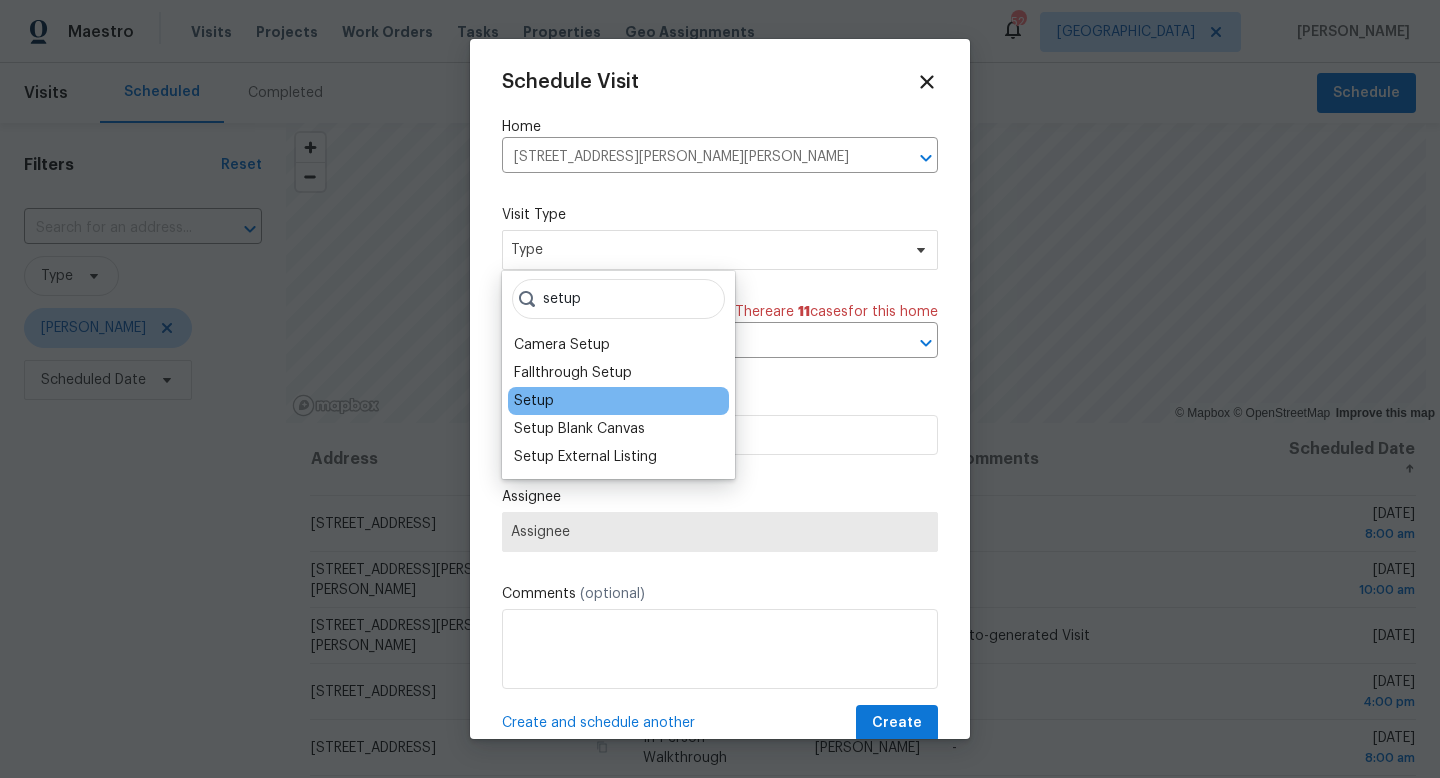 type on "setup" 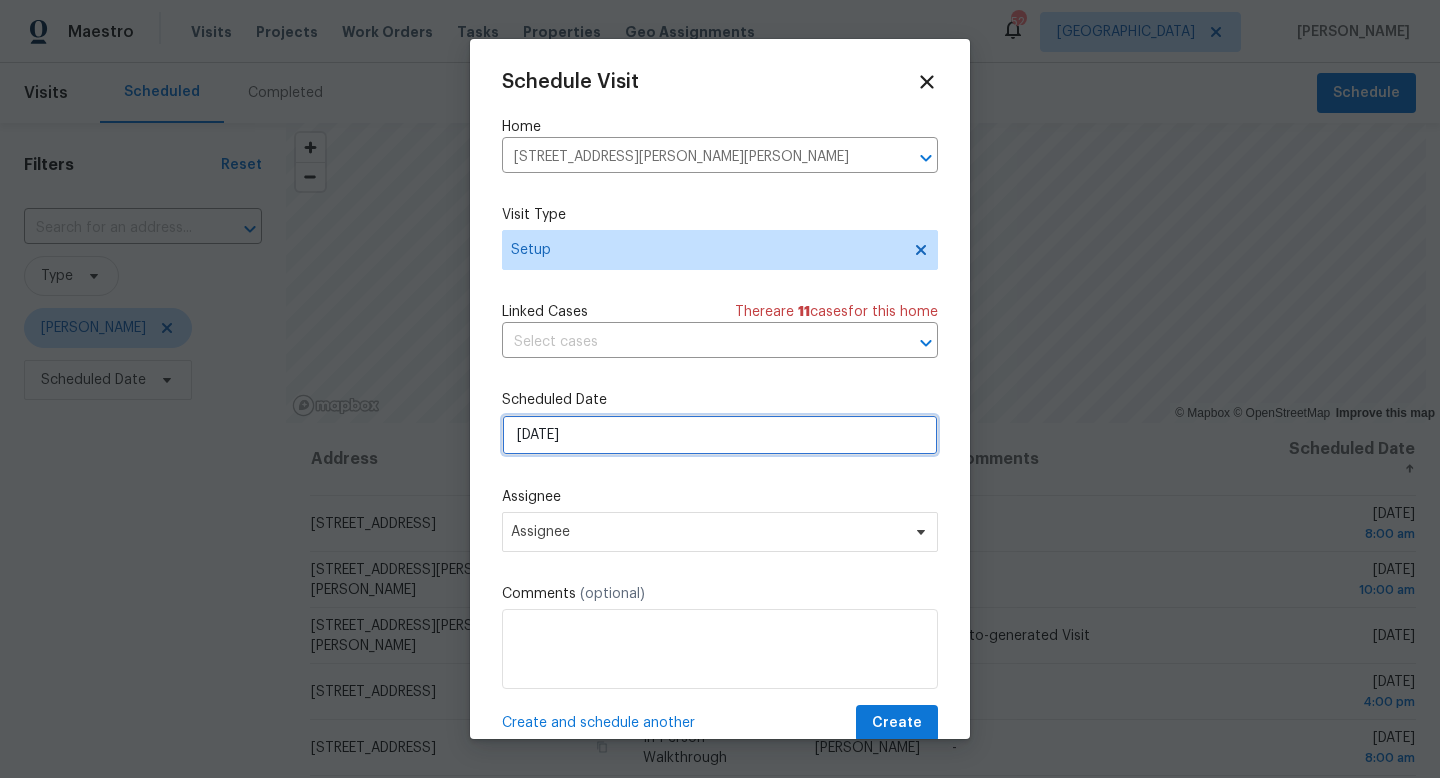 click on "[DATE]" at bounding box center [720, 435] 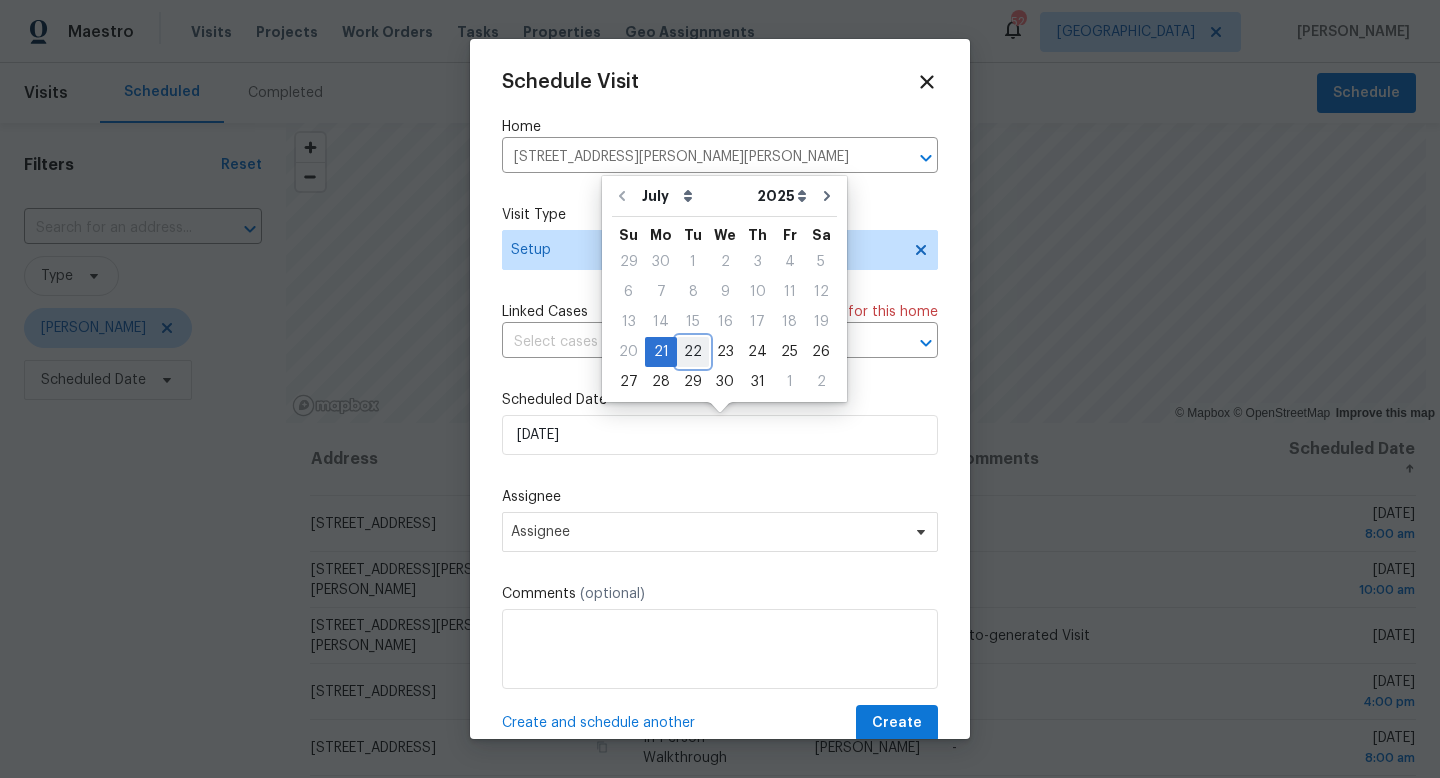 click on "22" at bounding box center (693, 352) 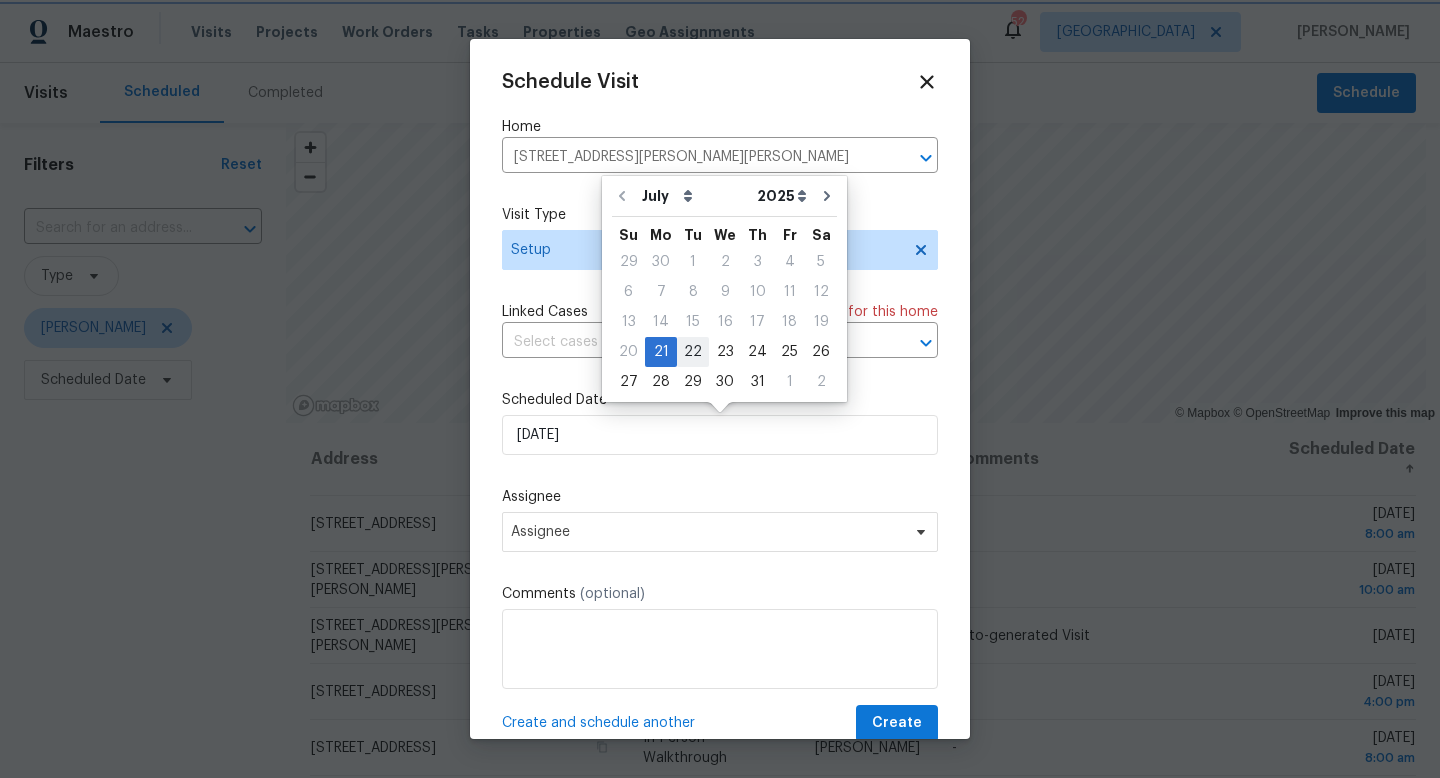 type on "[DATE]" 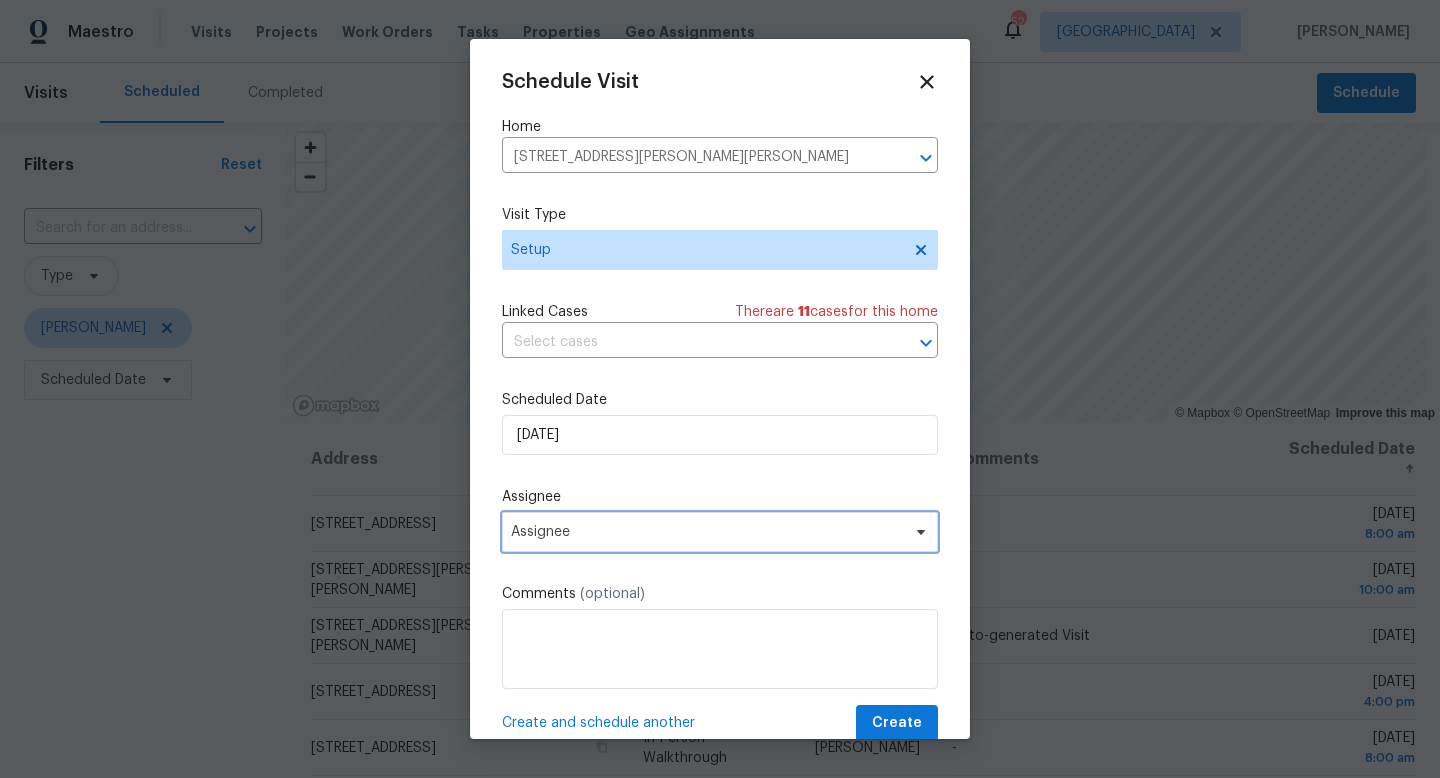 click on "Assignee" at bounding box center (720, 532) 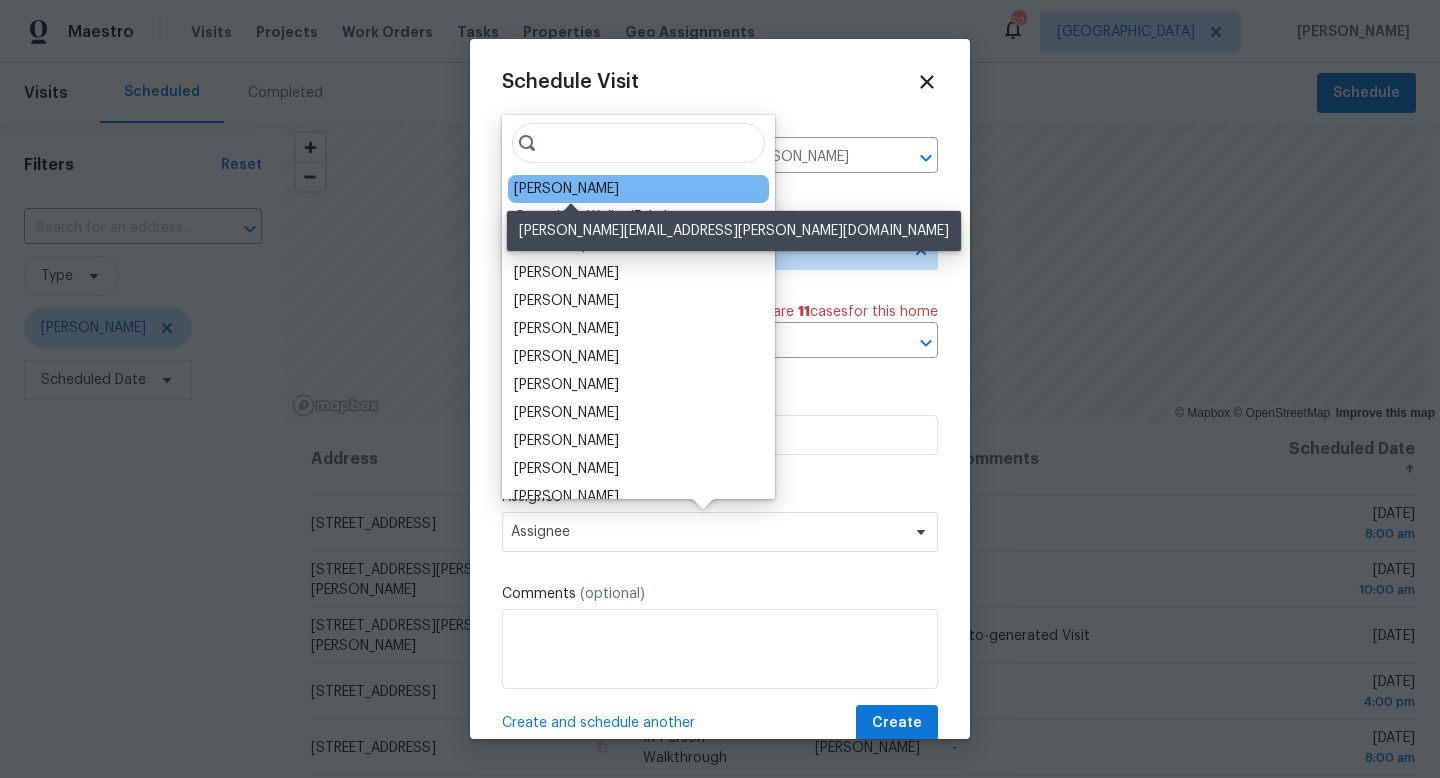 click on "[PERSON_NAME]" at bounding box center [566, 189] 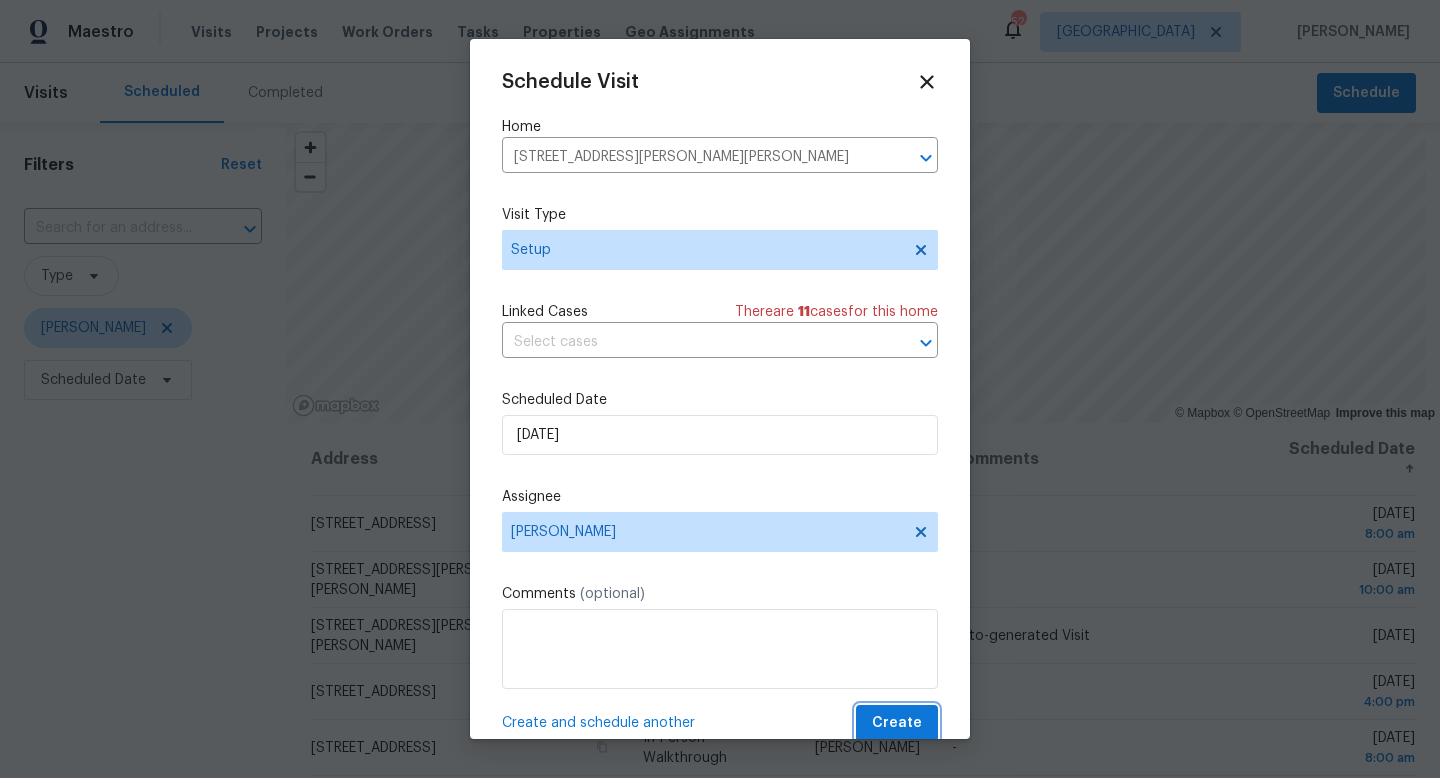 click on "Create" at bounding box center [897, 723] 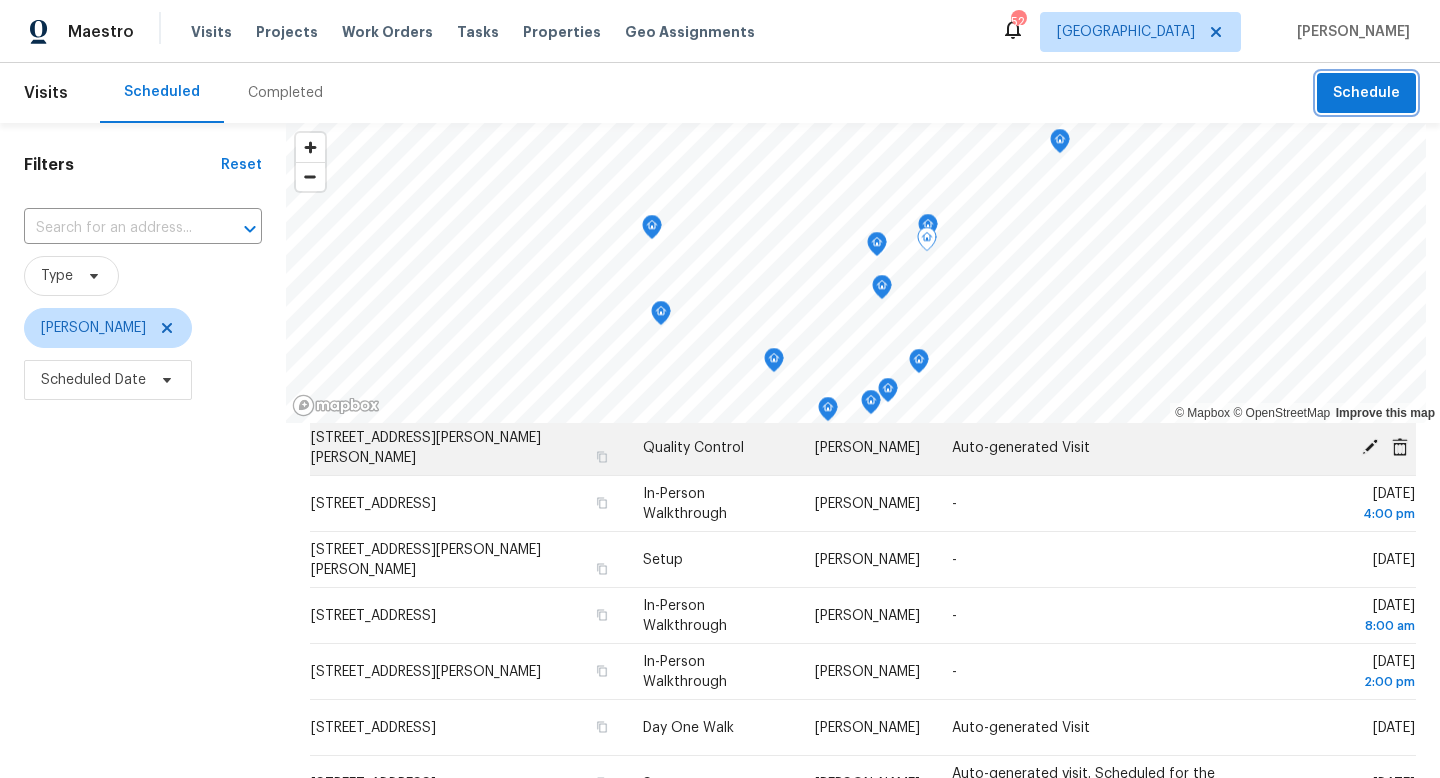 scroll, scrollTop: 197, scrollLeft: 0, axis: vertical 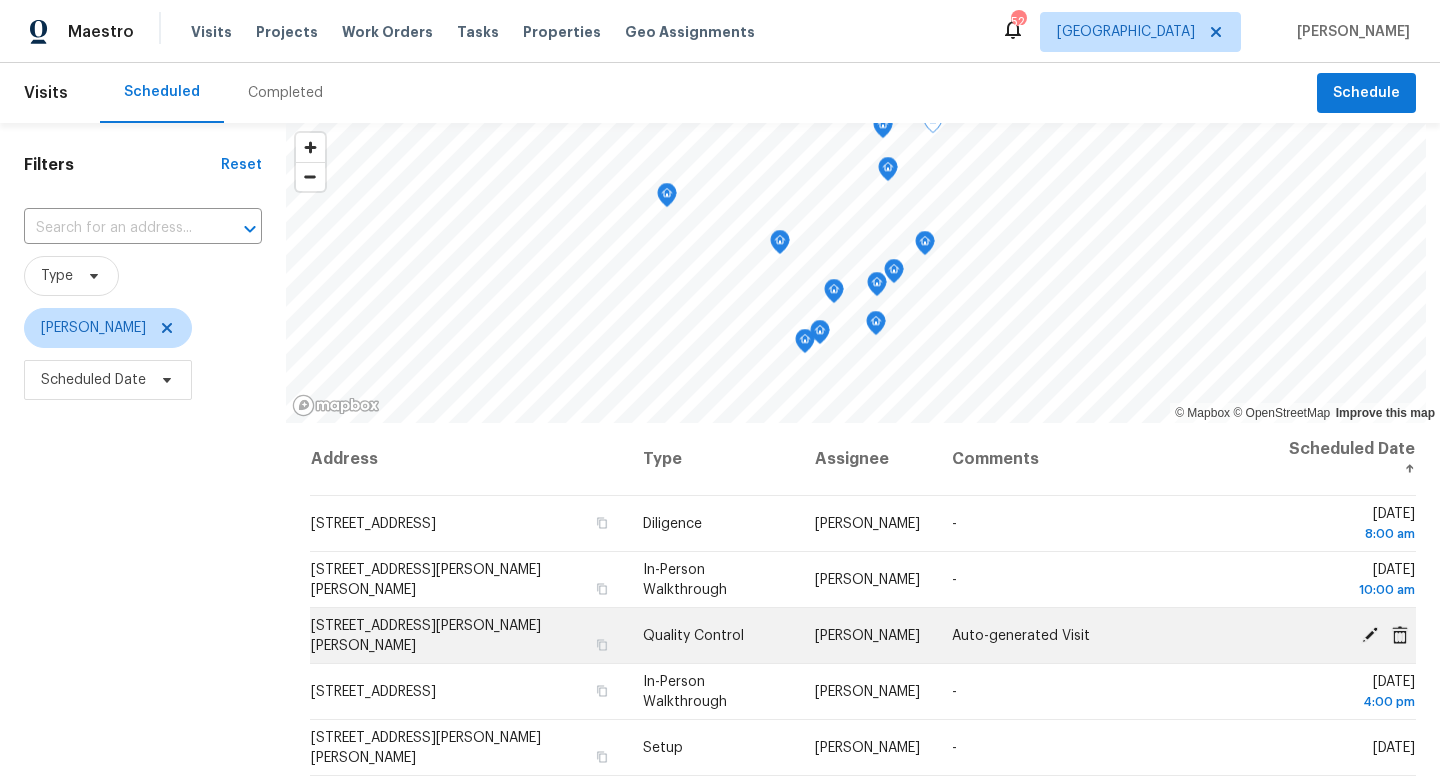click 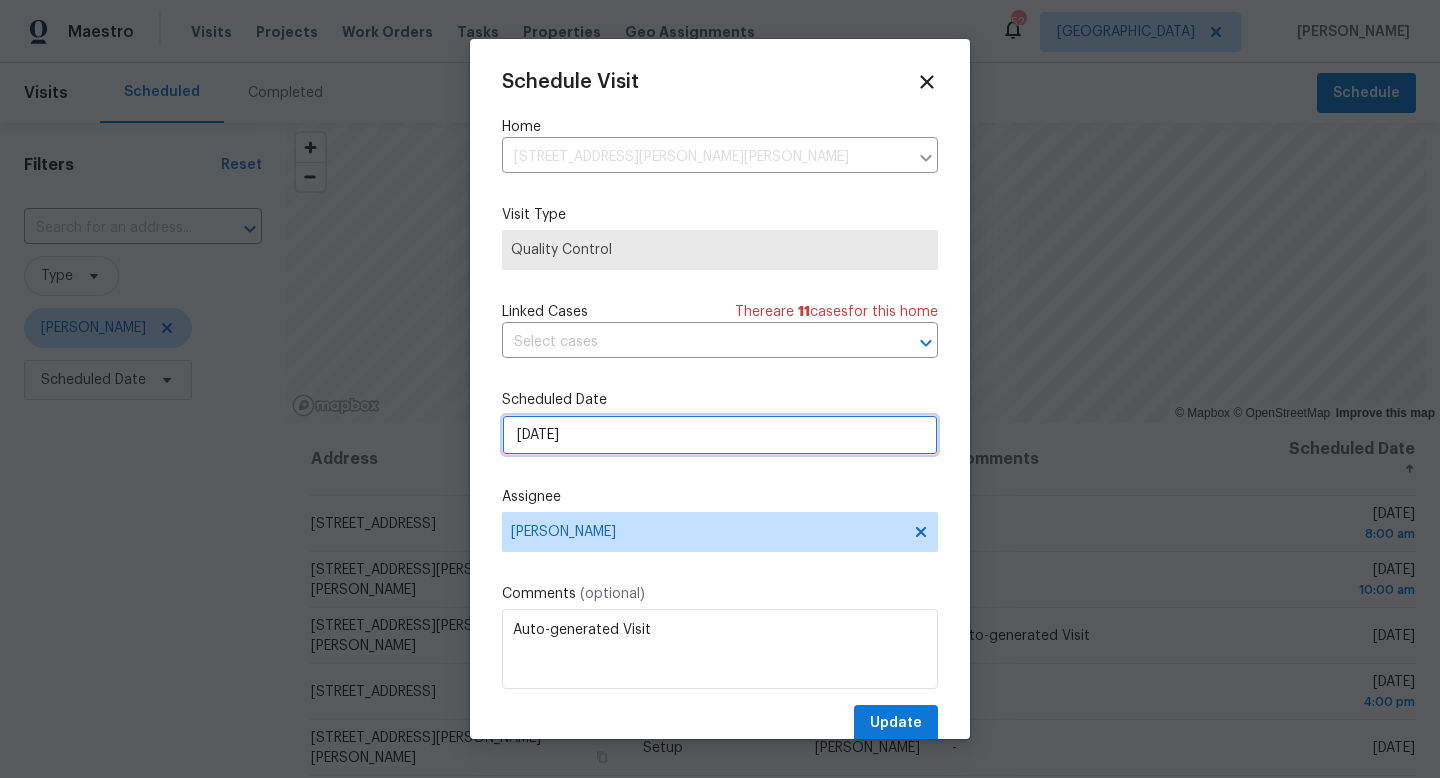 click on "[DATE]" at bounding box center [720, 435] 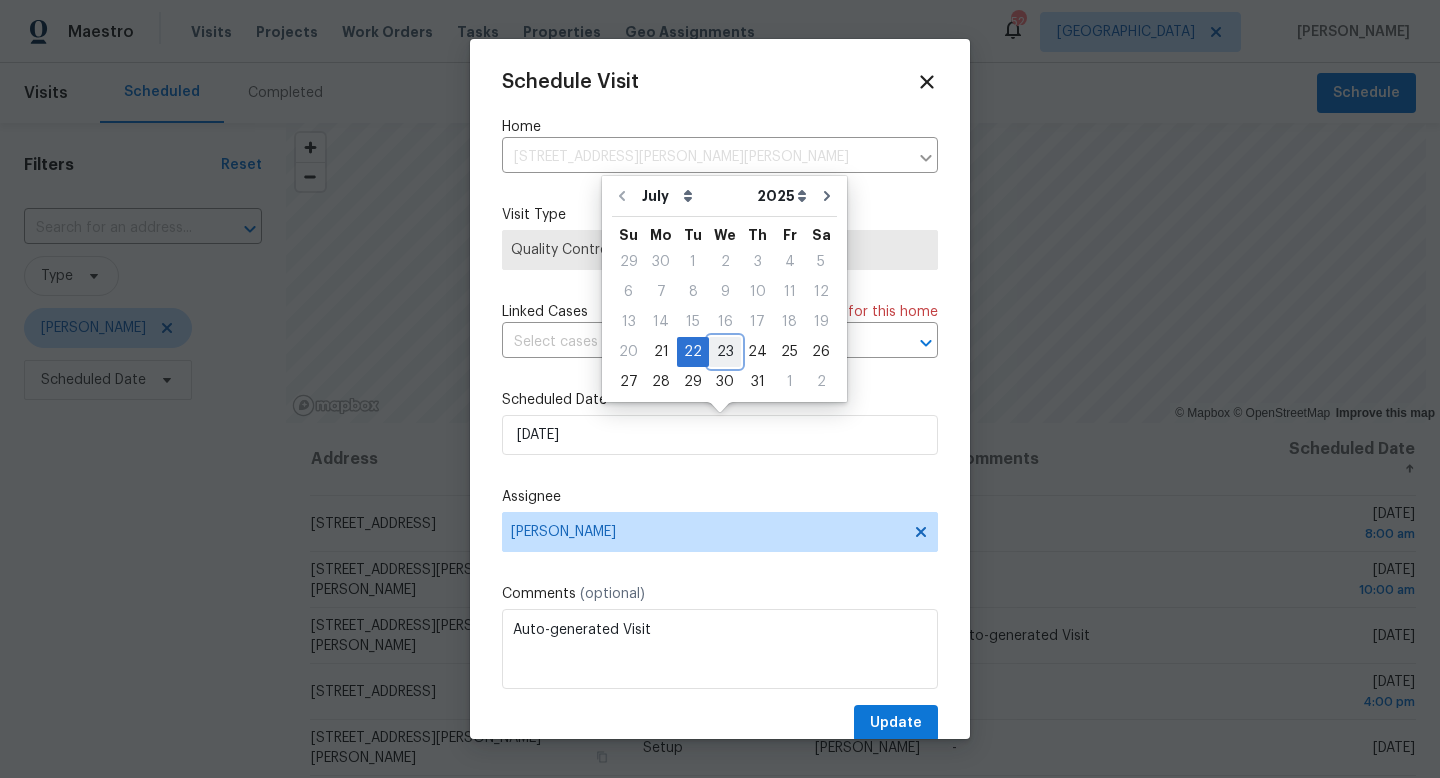click on "23" at bounding box center [725, 352] 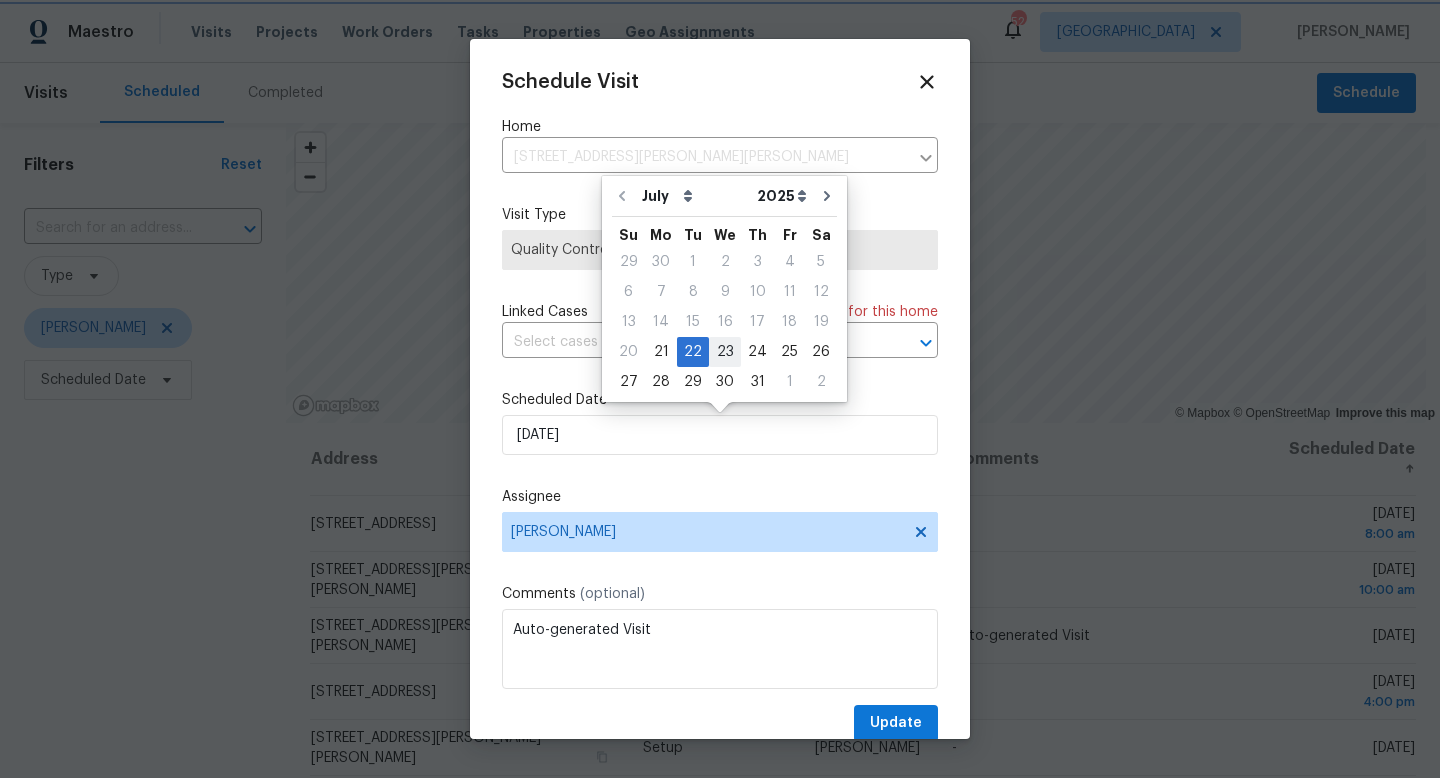 type on "7/23/2025" 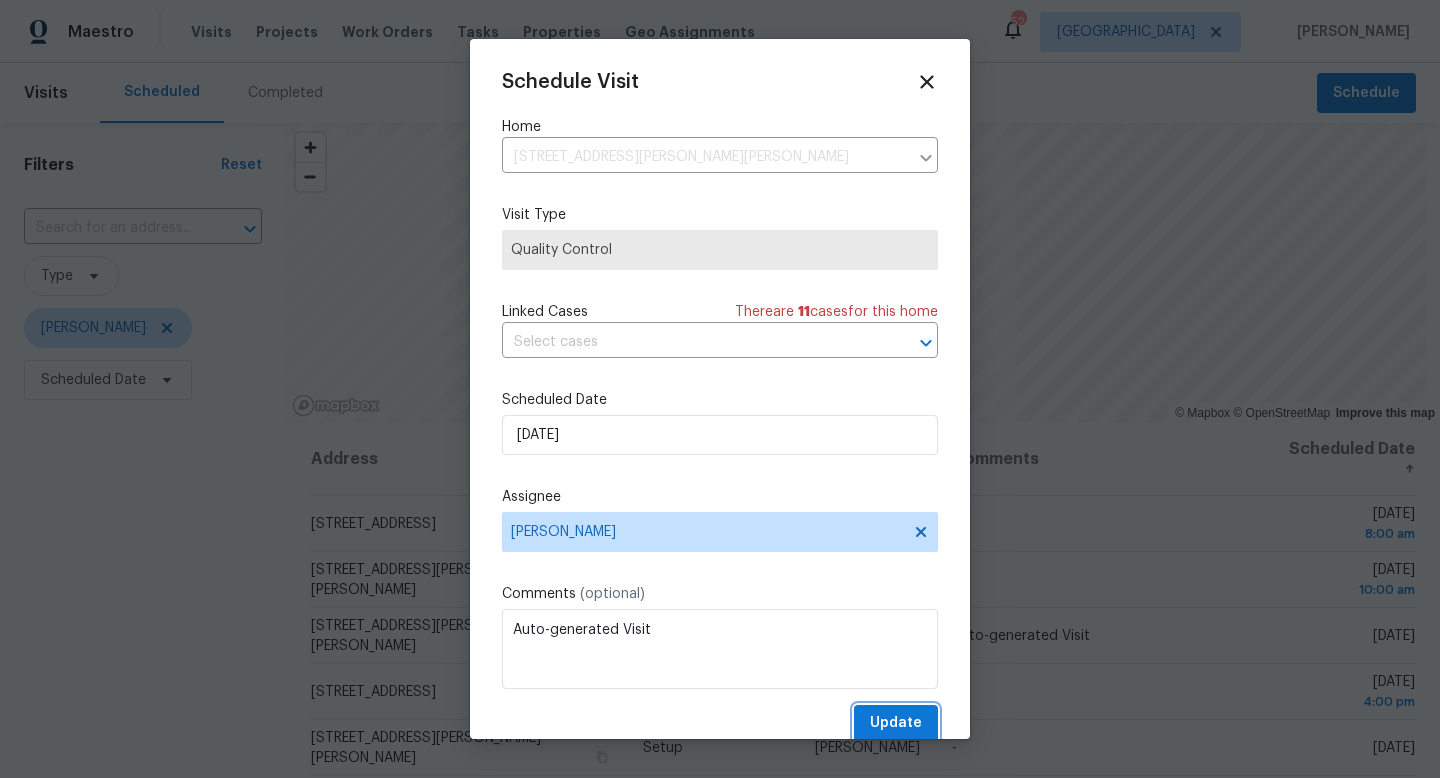 click on "Update" at bounding box center (896, 723) 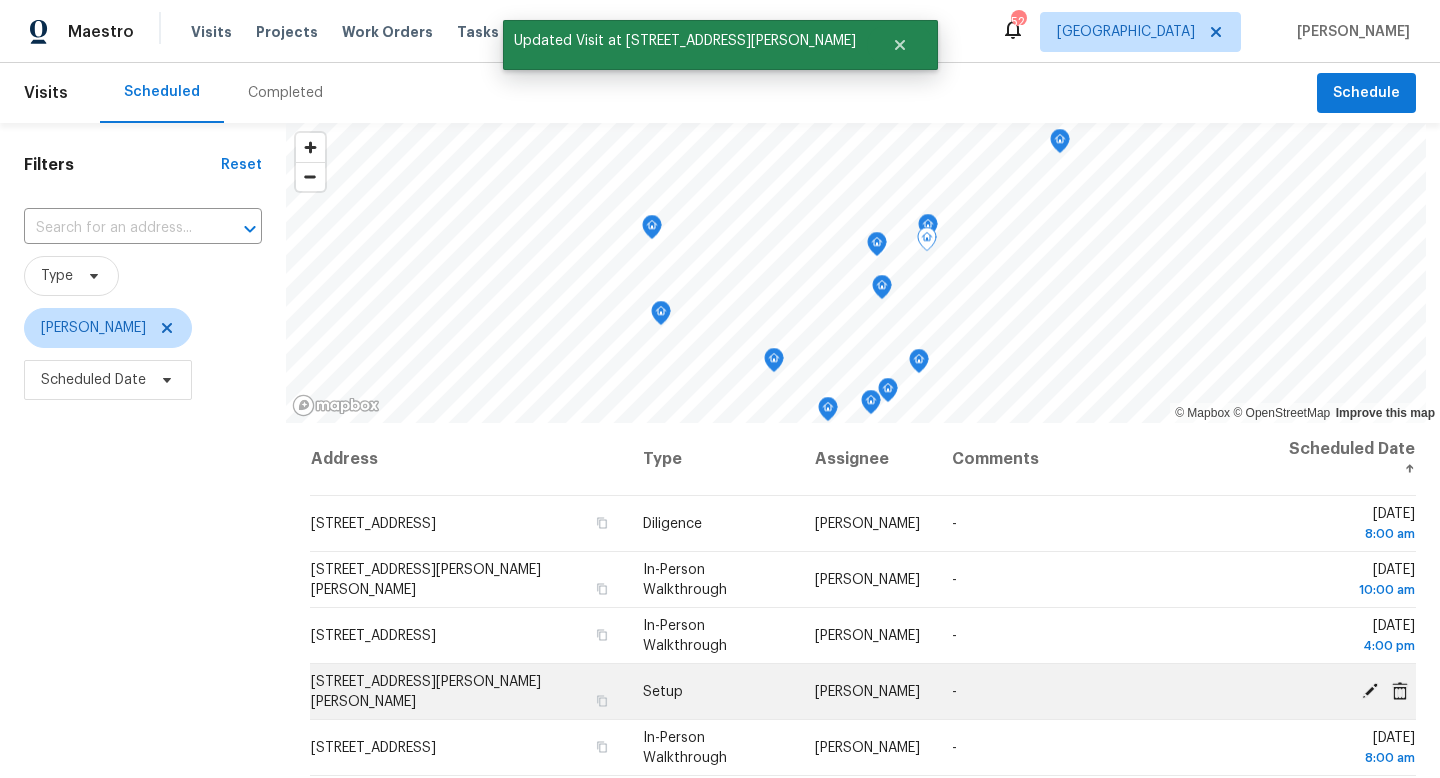 click 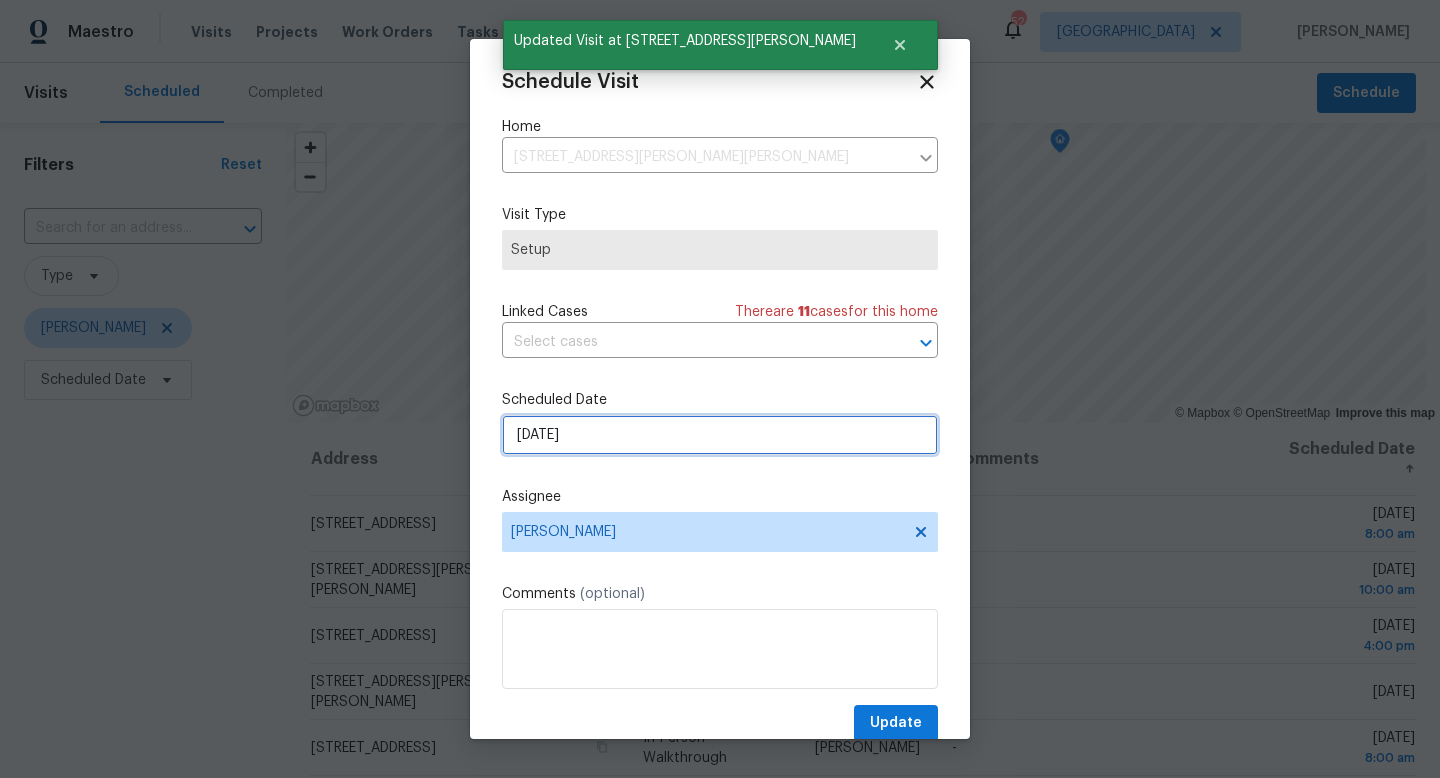 click on "[DATE]" at bounding box center [720, 435] 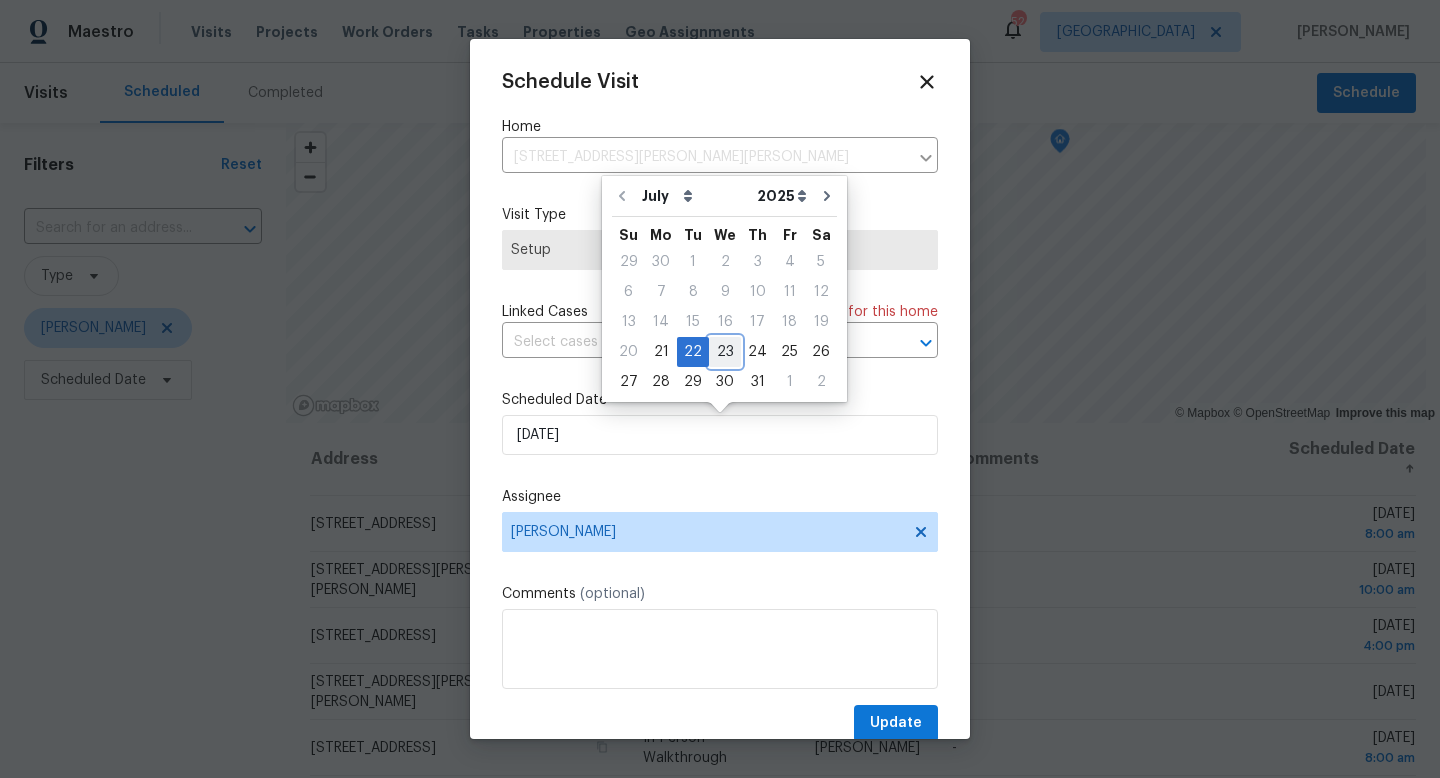 click on "23" at bounding box center (725, 352) 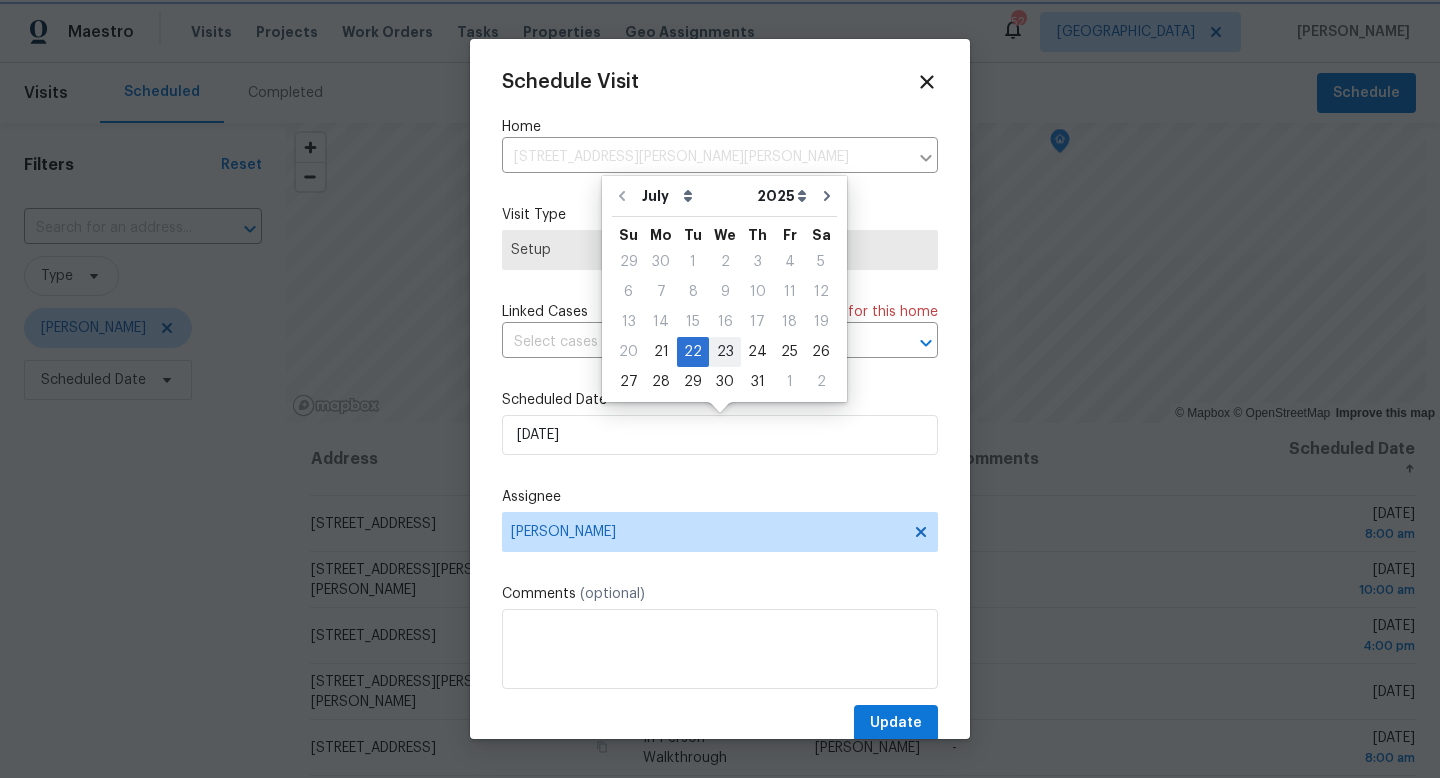 type on "7/23/2025" 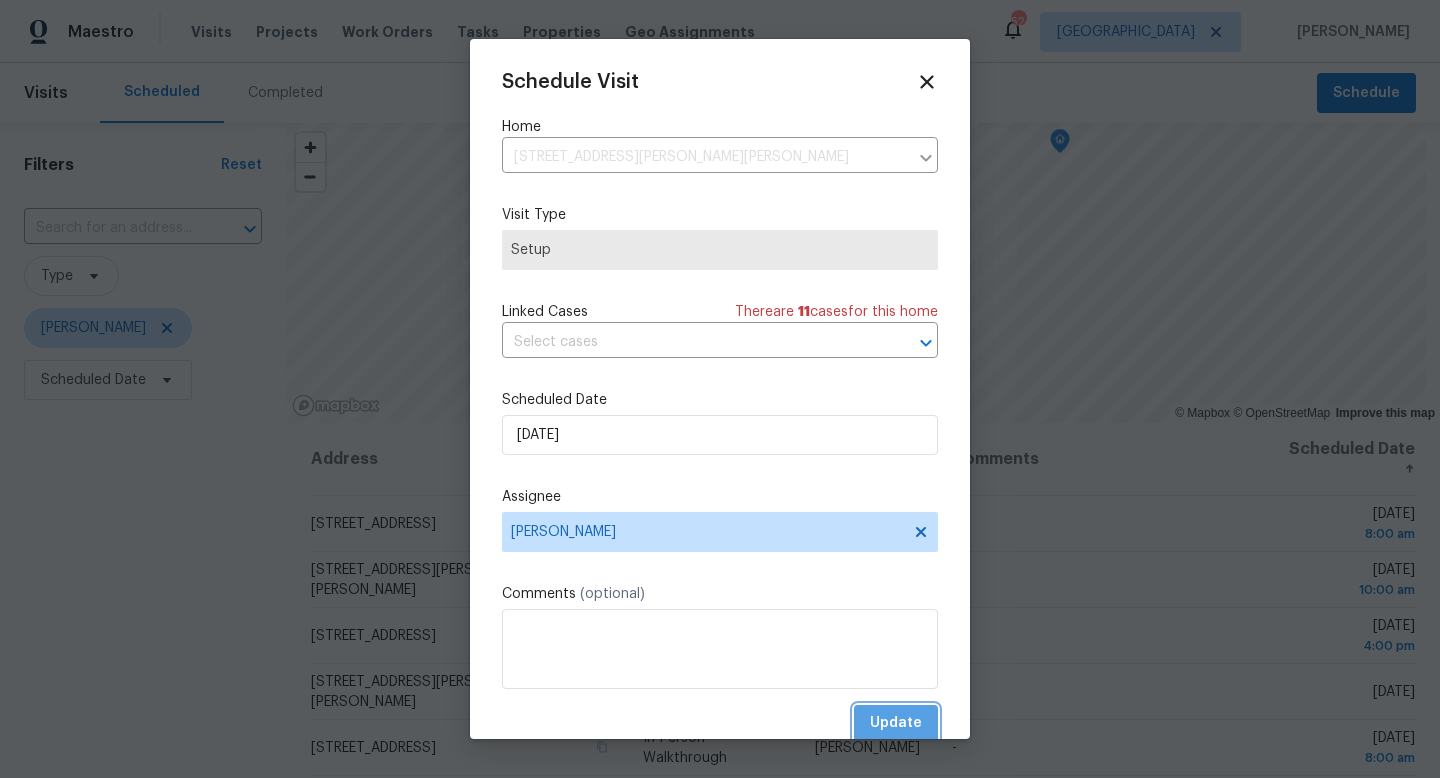 click on "Update" at bounding box center (896, 723) 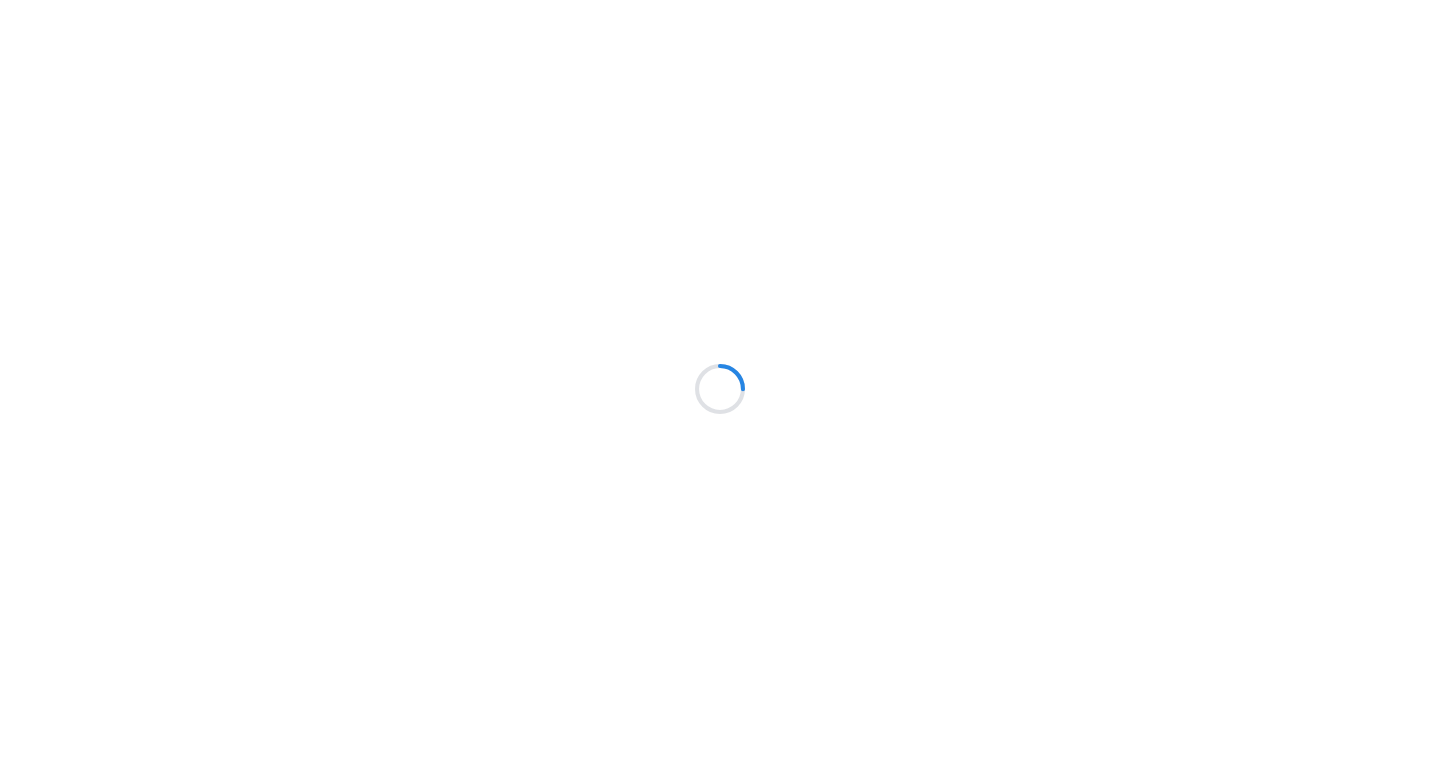 scroll, scrollTop: 0, scrollLeft: 0, axis: both 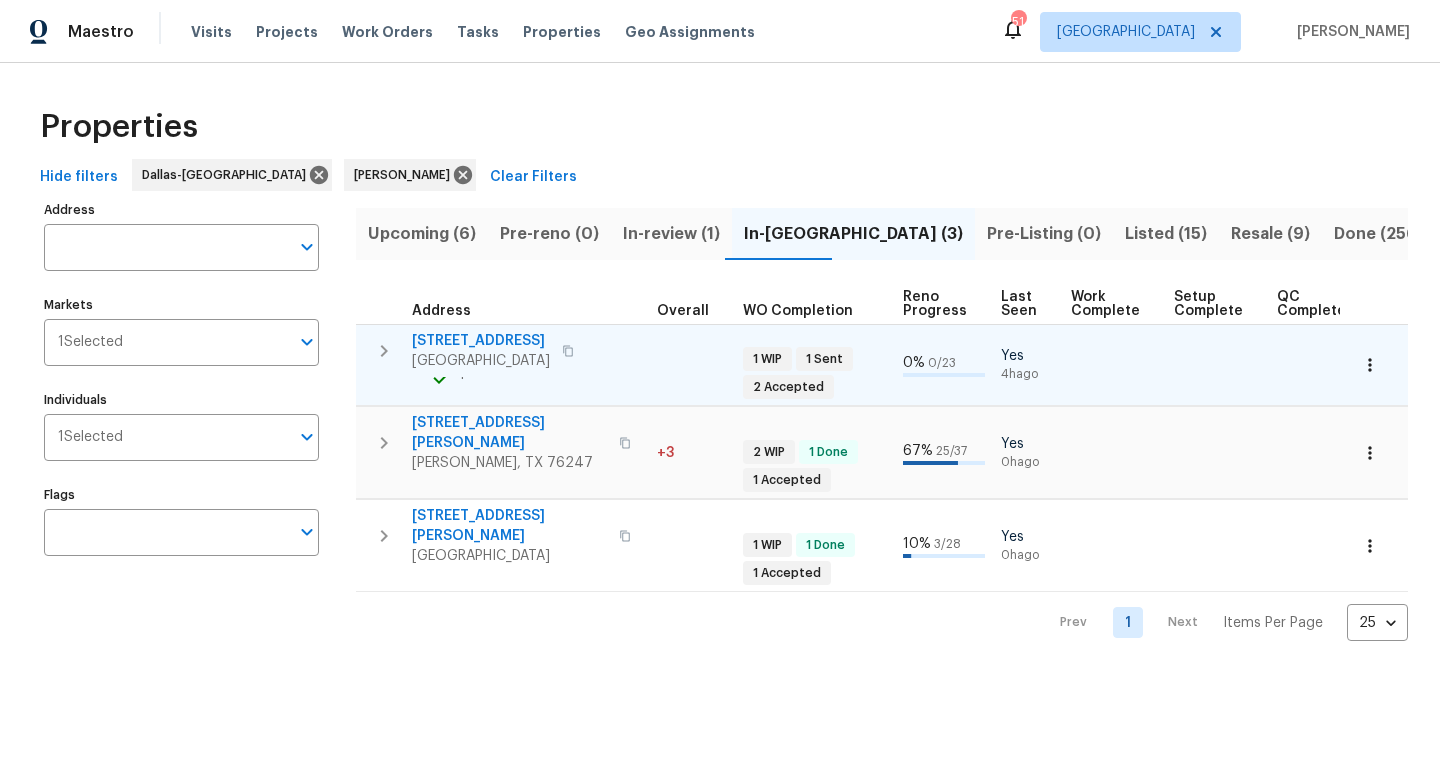 click on "[STREET_ADDRESS]" at bounding box center (481, 341) 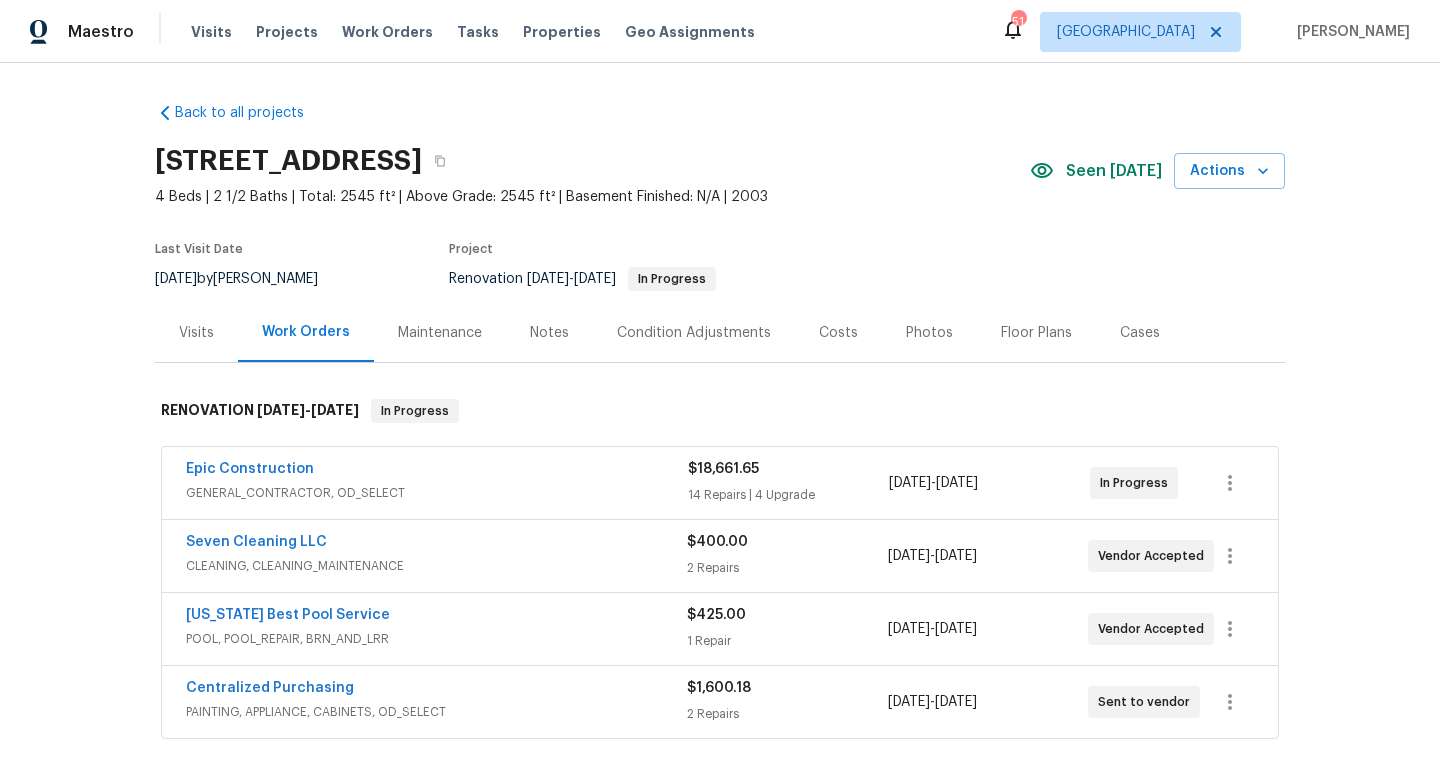 scroll, scrollTop: 0, scrollLeft: 0, axis: both 